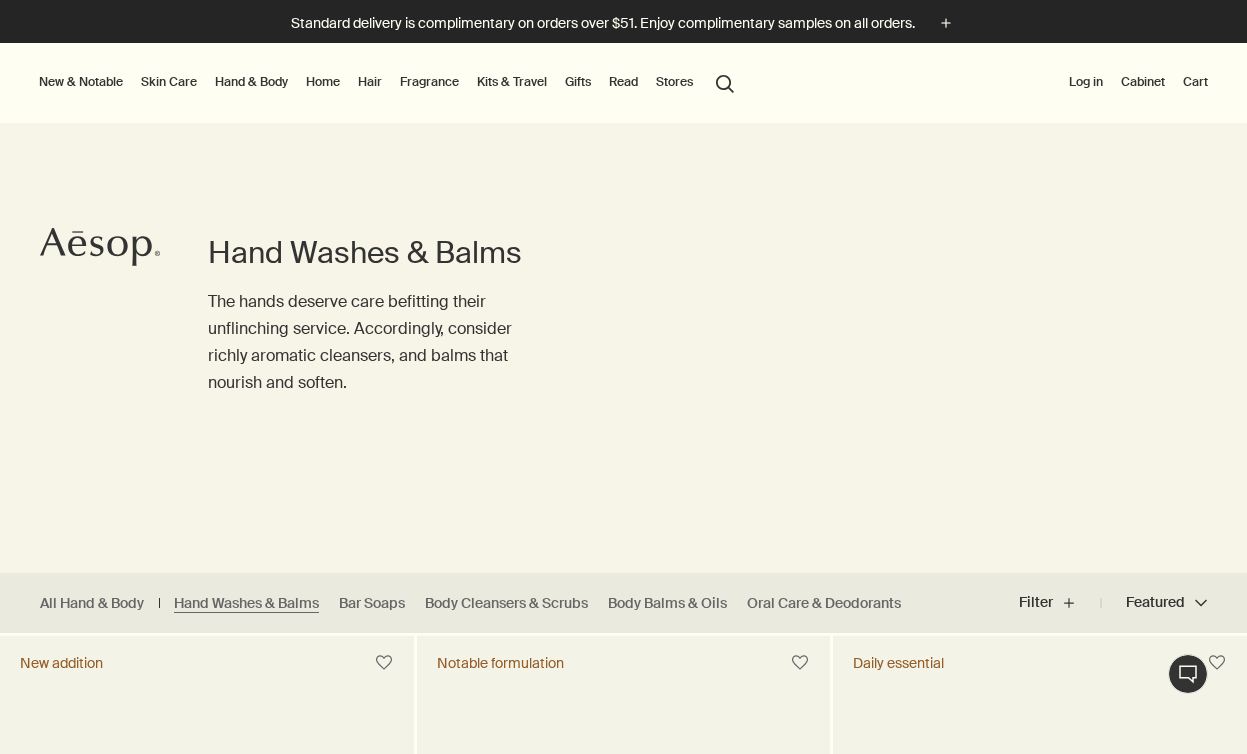 scroll, scrollTop: 0, scrollLeft: 0, axis: both 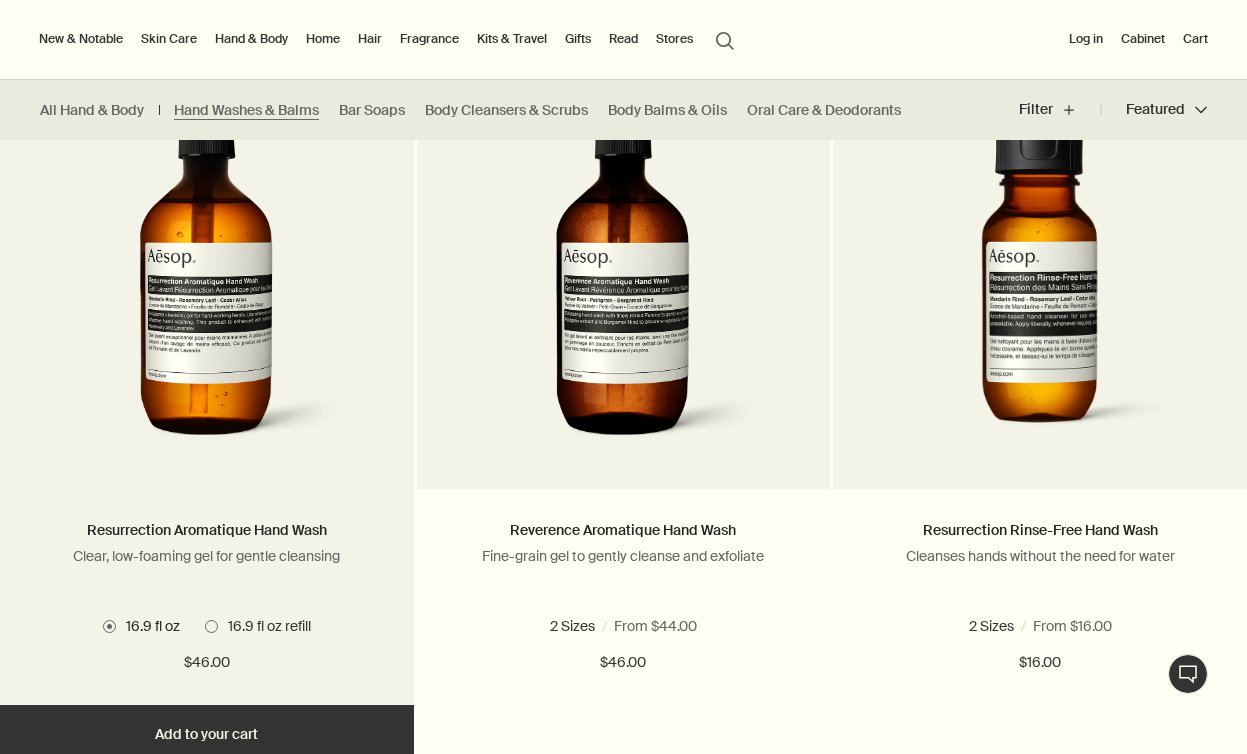 click at bounding box center [207, 274] 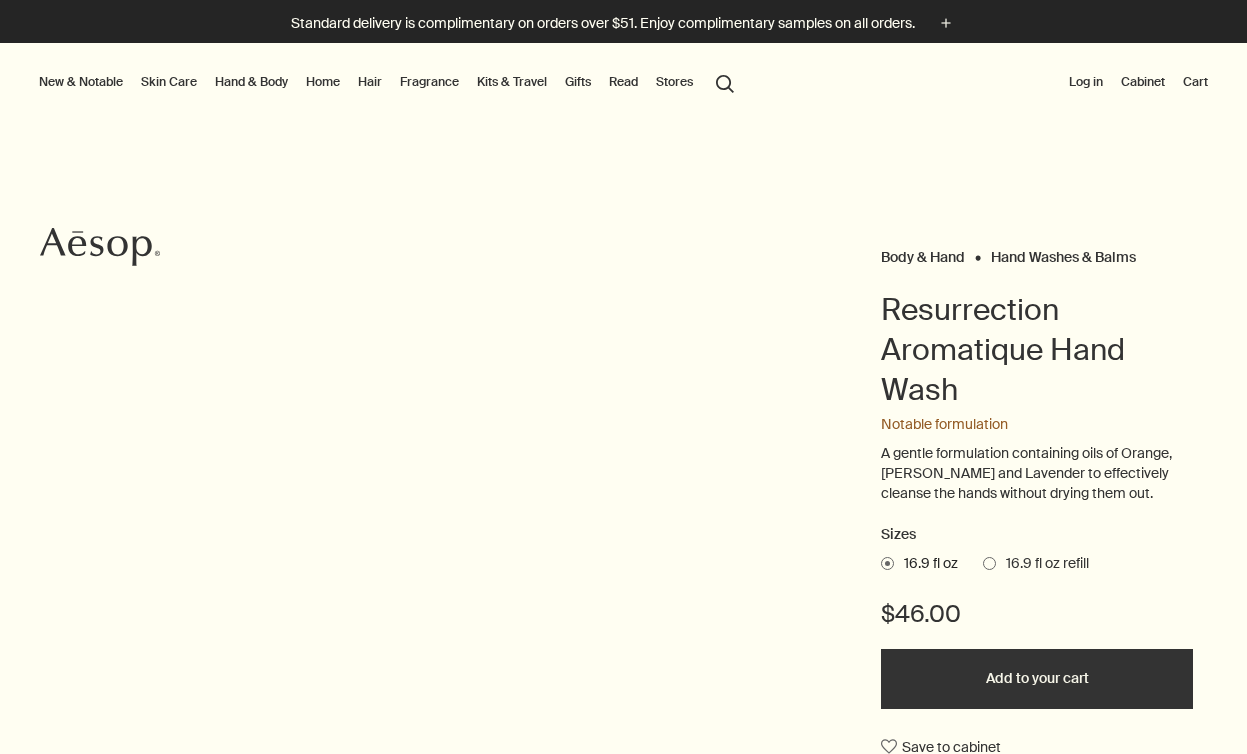 scroll, scrollTop: 0, scrollLeft: 0, axis: both 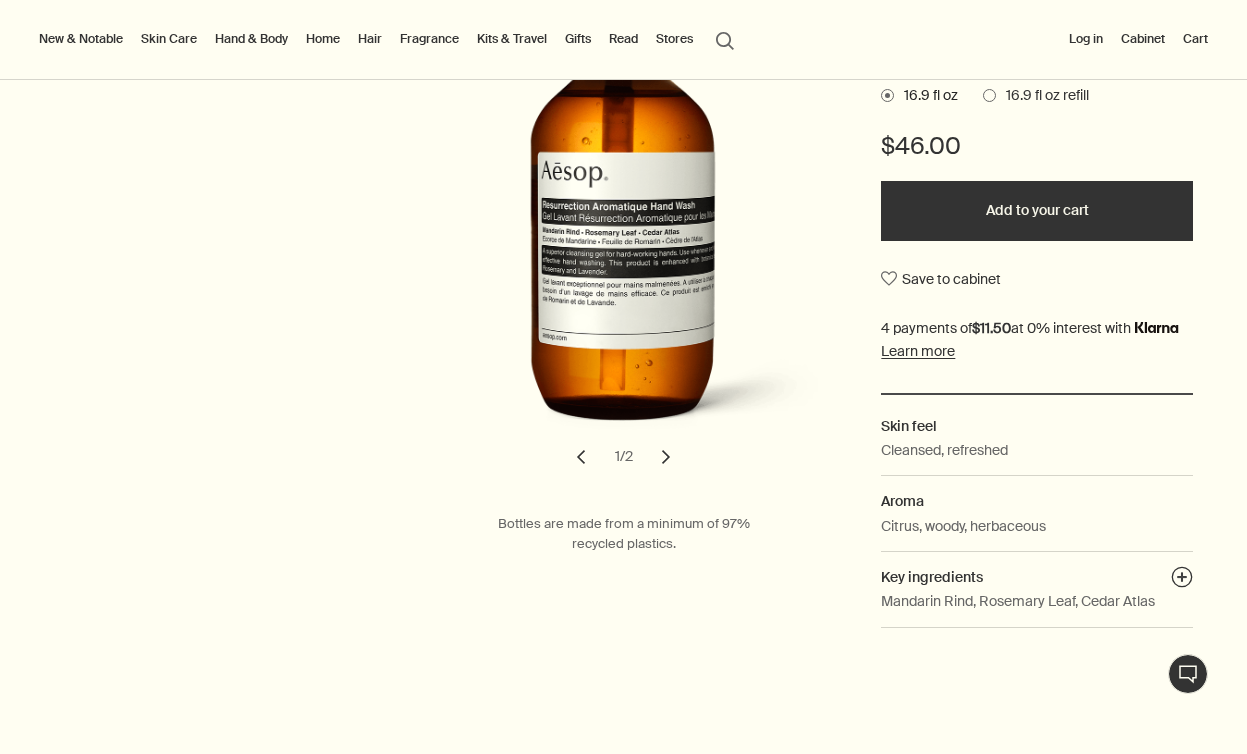 click on "chevron" at bounding box center (666, 457) 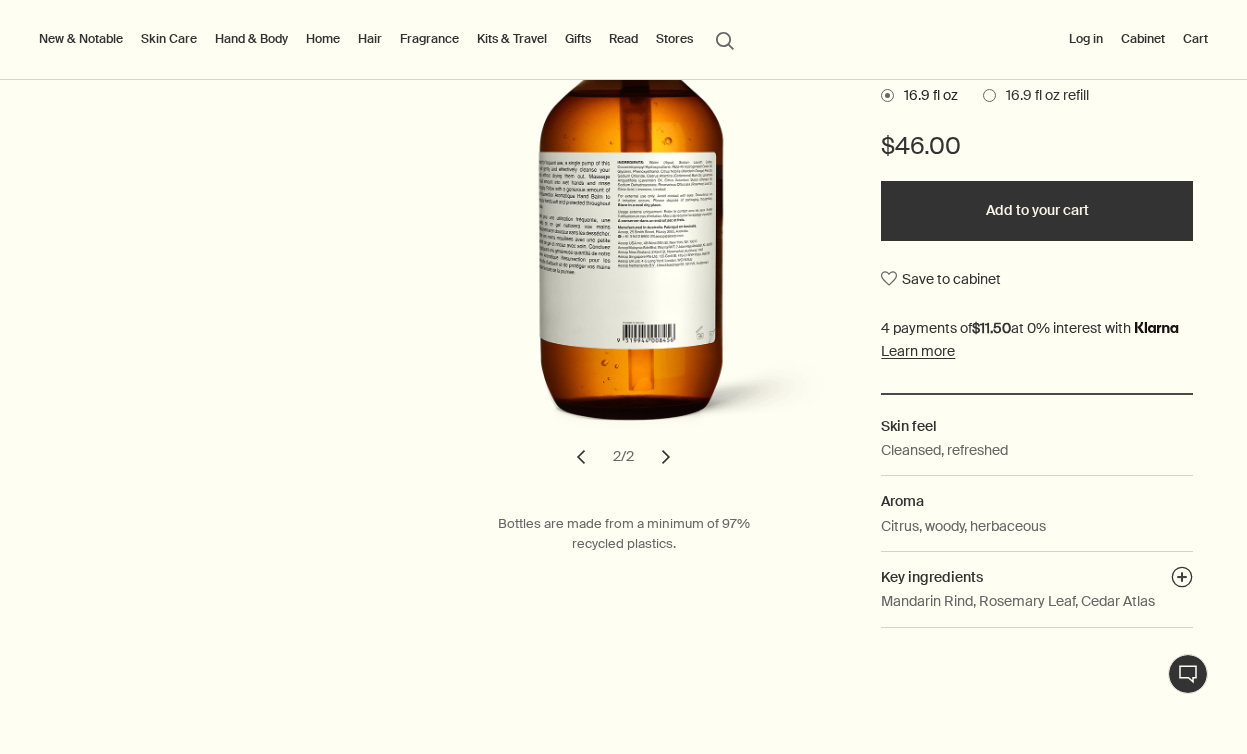 click on "chevron" at bounding box center [666, 457] 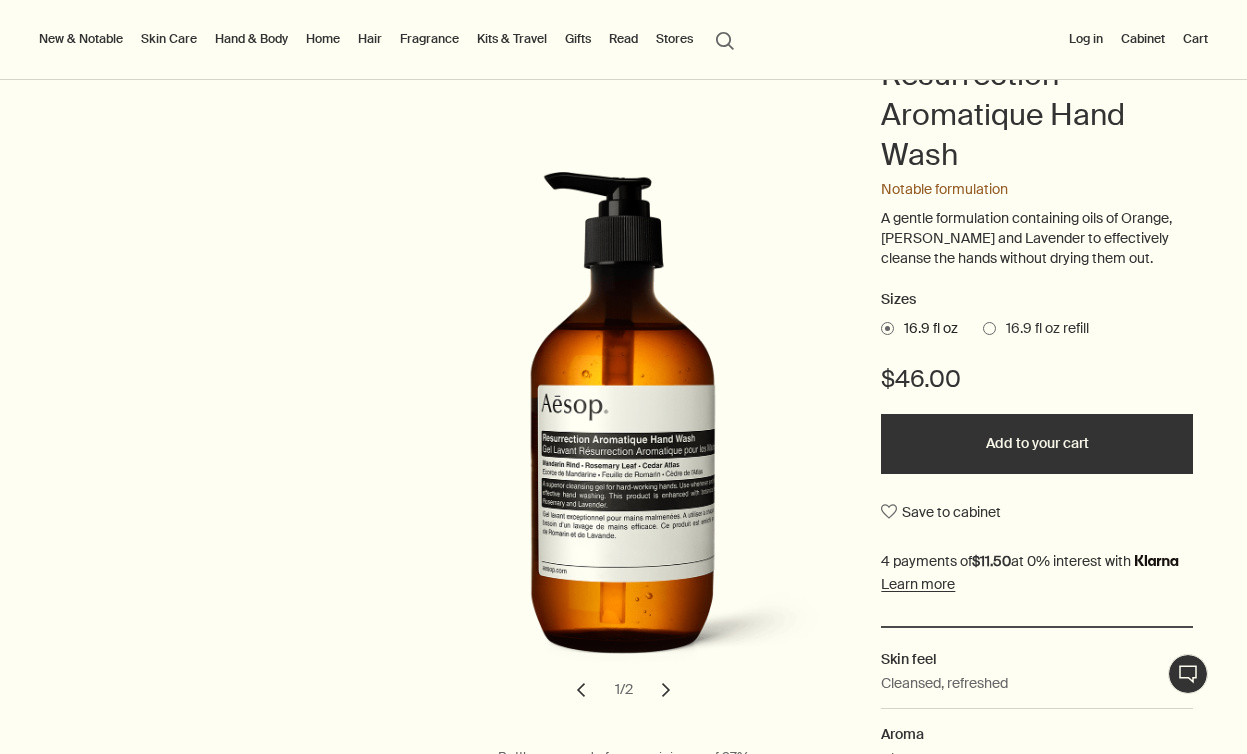 scroll, scrollTop: 234, scrollLeft: 0, axis: vertical 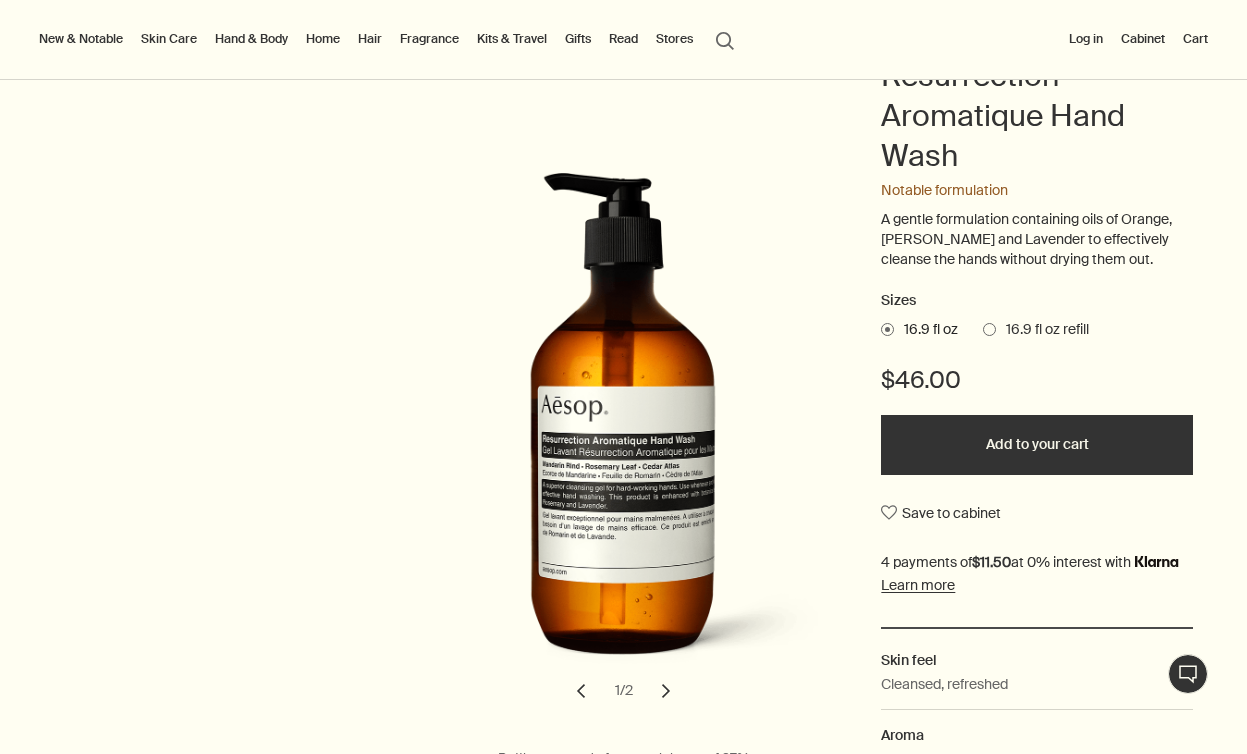 click on "Add to your cart" at bounding box center [1037, 445] 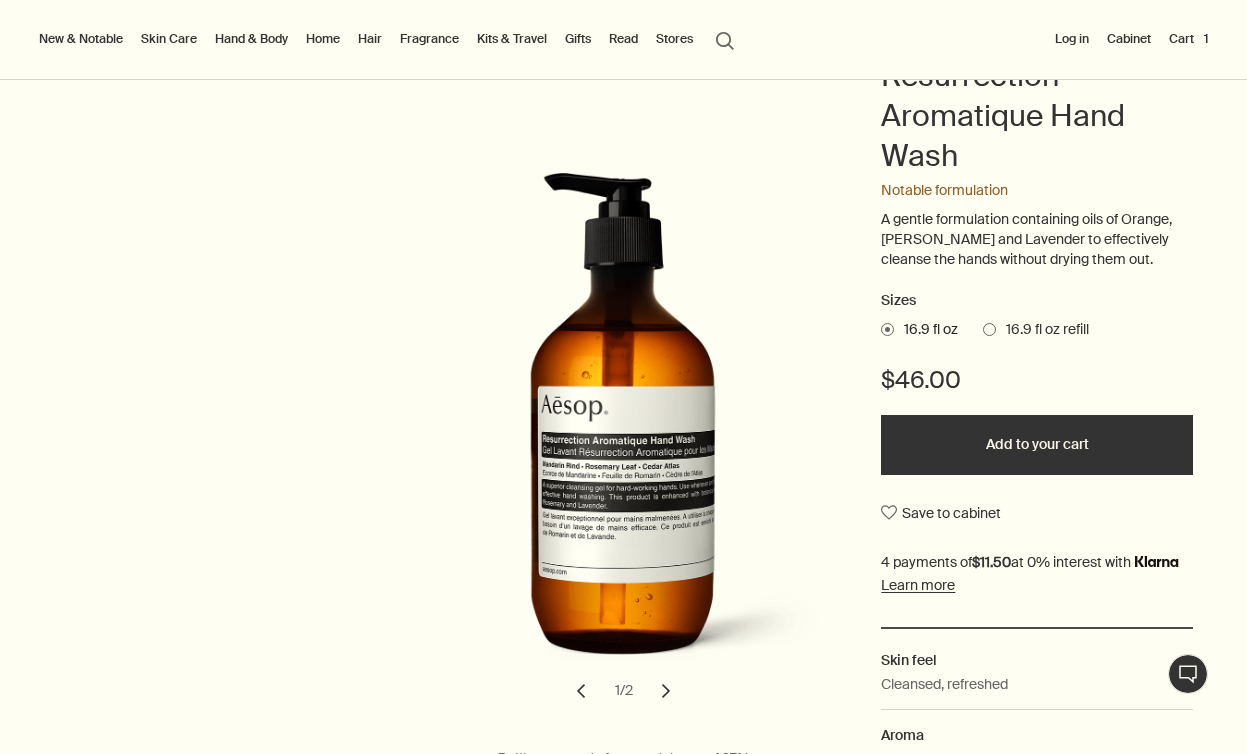 click on "Gifts" at bounding box center (578, 39) 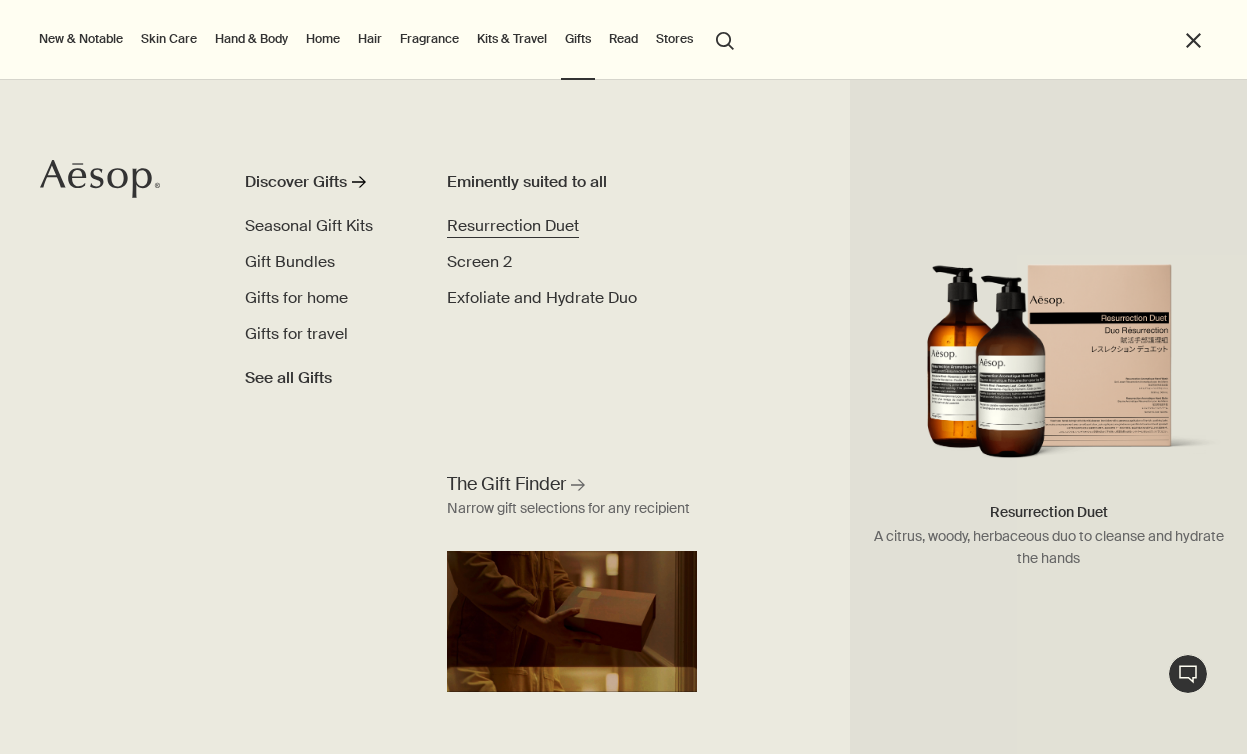 click on "Resurrection Duet" at bounding box center [513, 225] 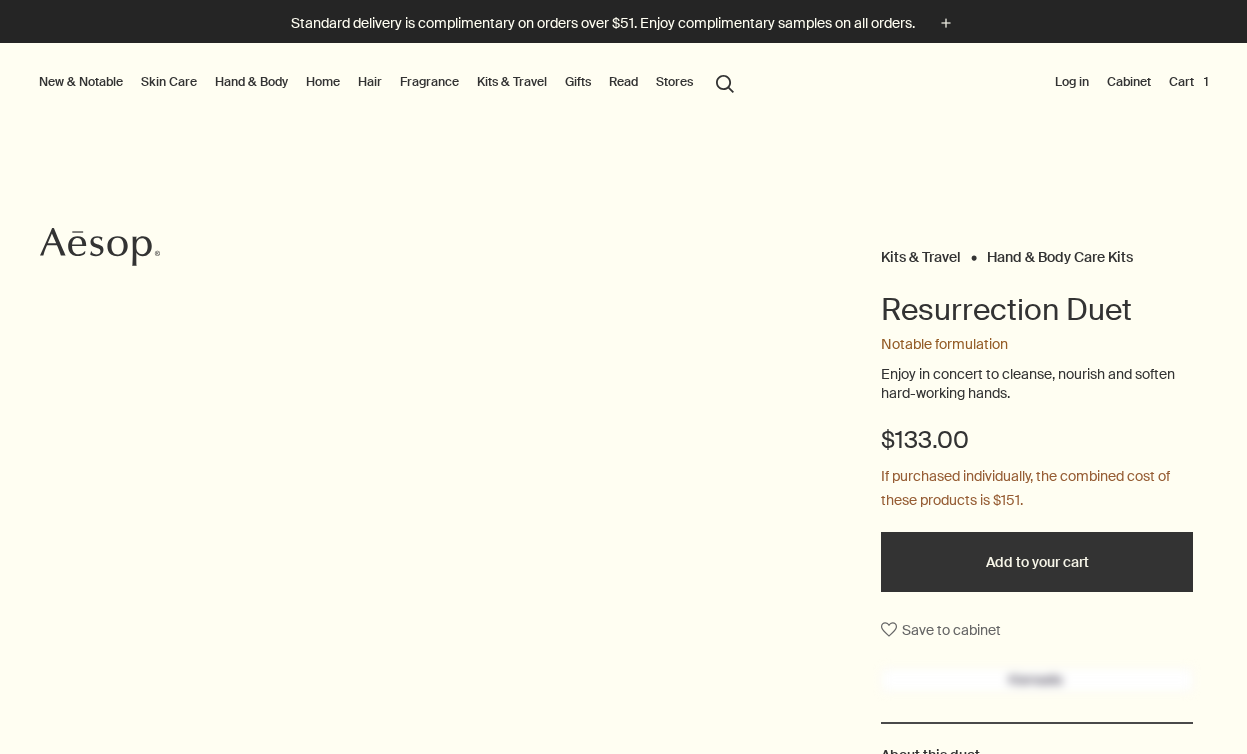 scroll, scrollTop: 0, scrollLeft: 0, axis: both 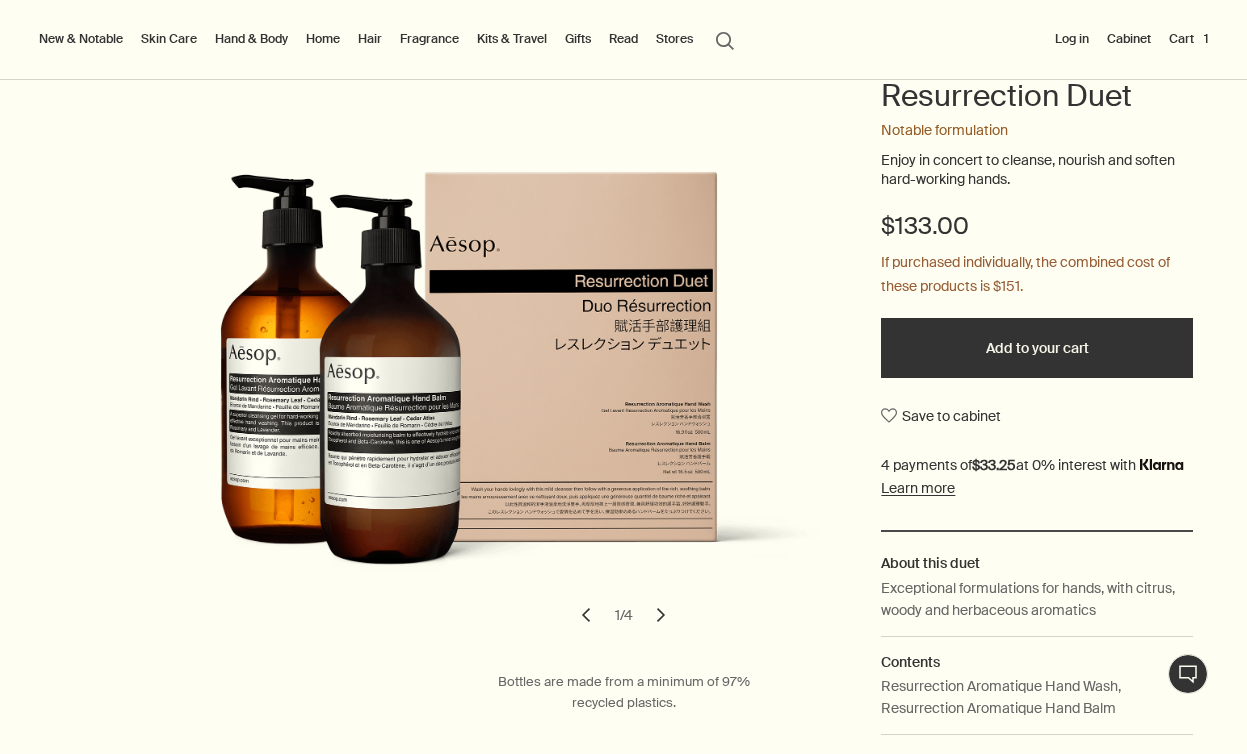 click on "chevron" at bounding box center [661, 615] 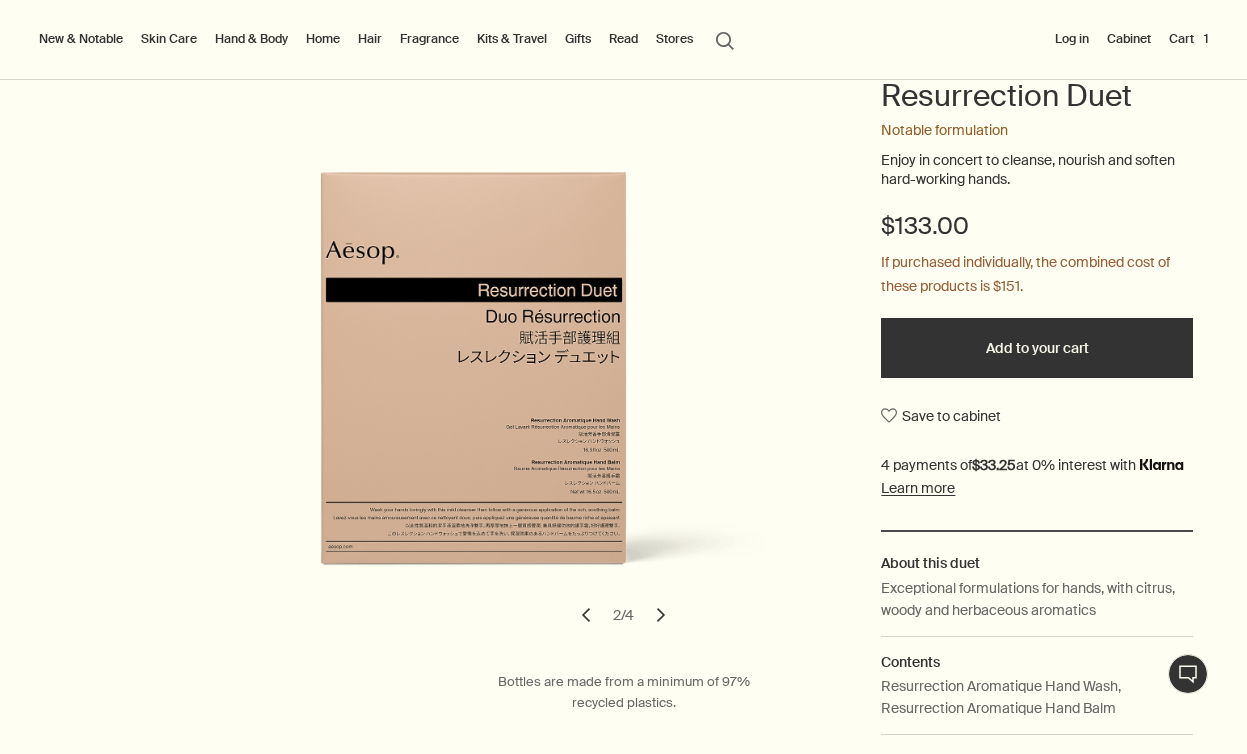 click on "chevron" at bounding box center [661, 615] 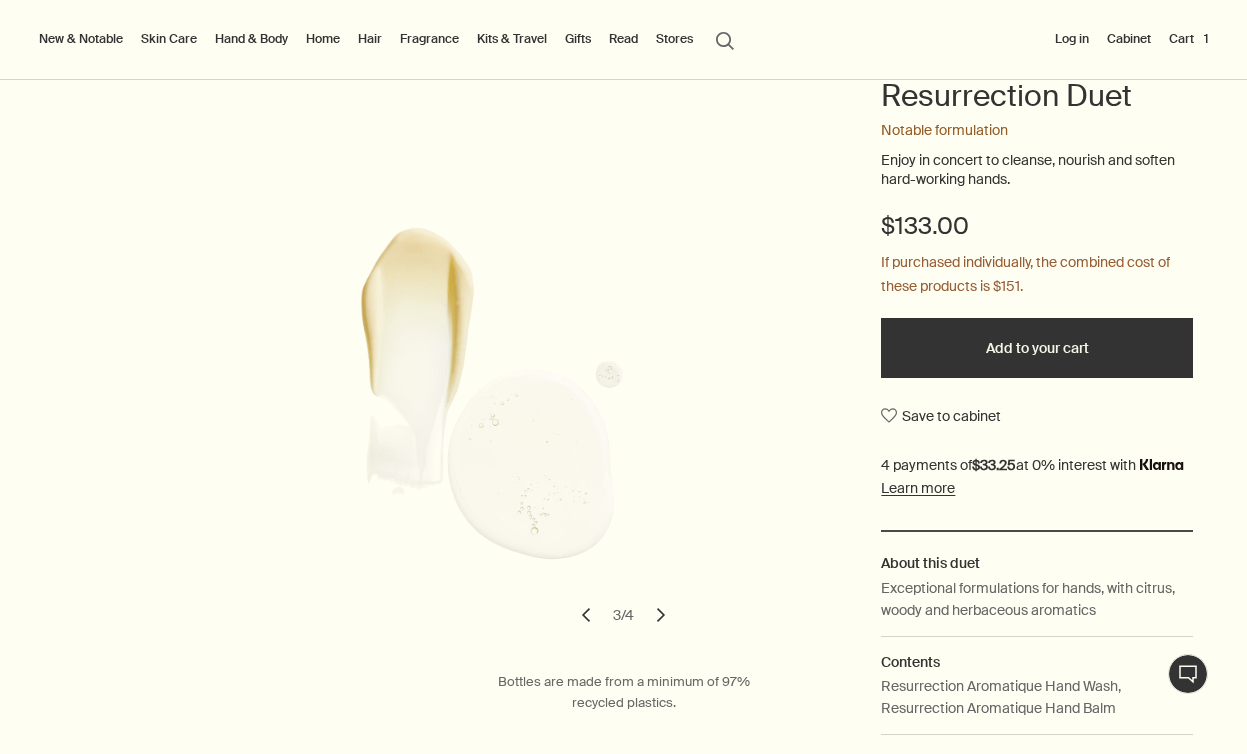 click on "chevron" at bounding box center [661, 615] 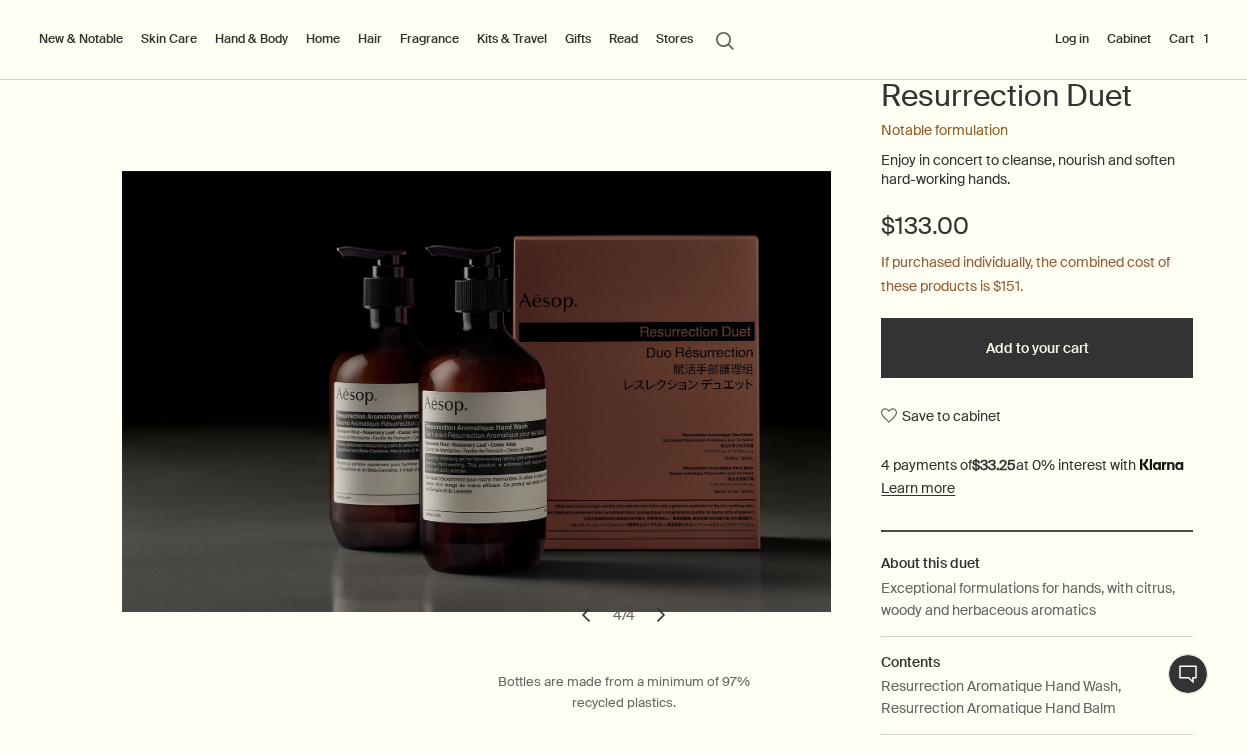 click on "chevron" at bounding box center (661, 615) 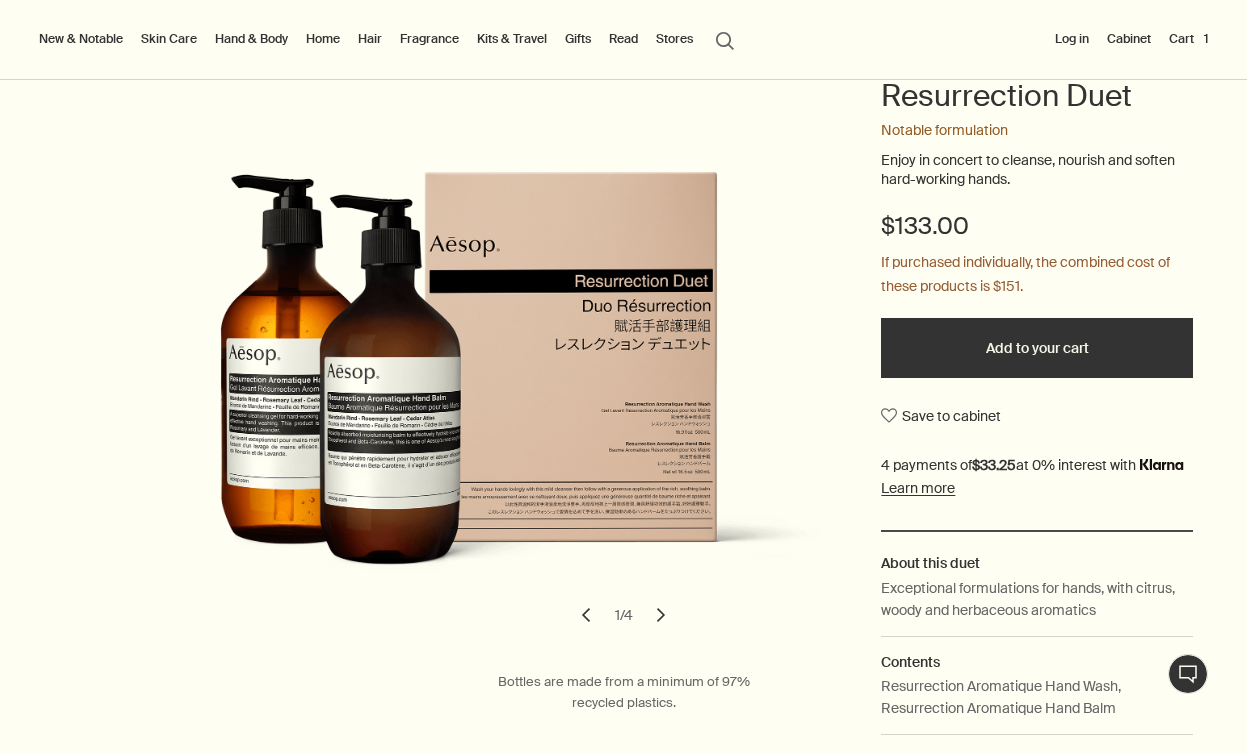 click on "chevron" at bounding box center [661, 615] 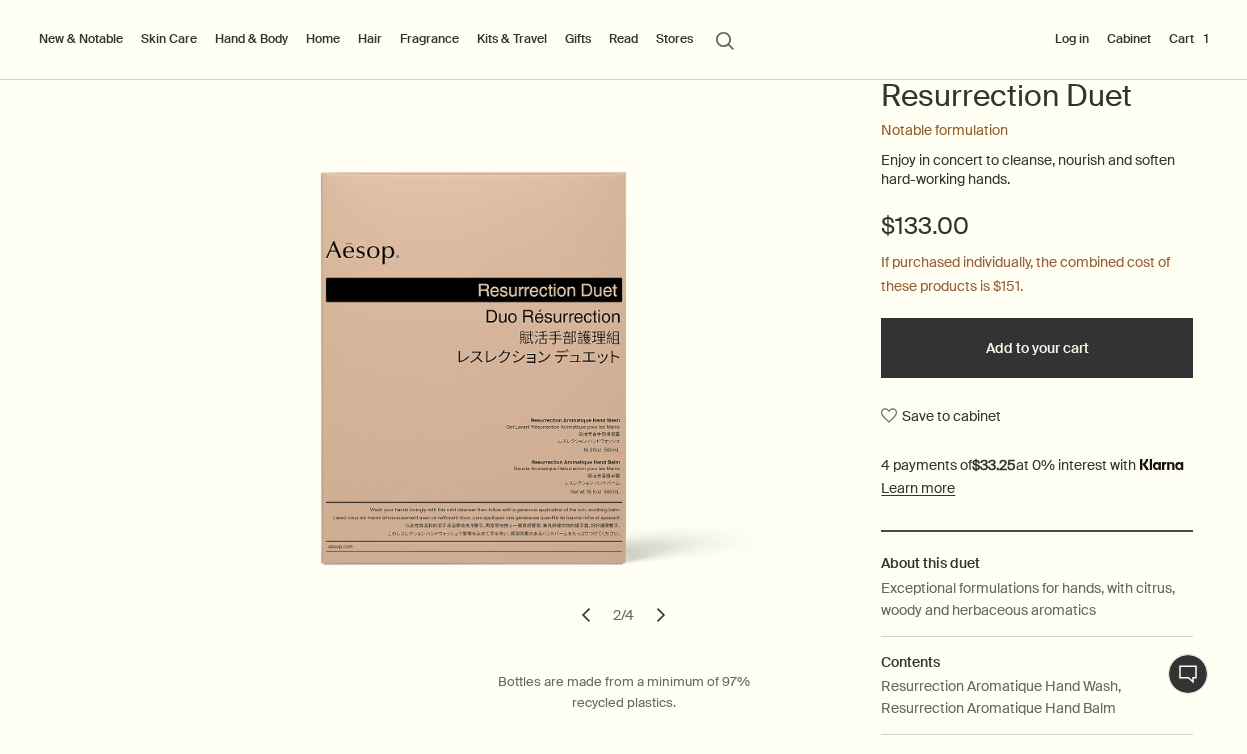 click on "chevron" at bounding box center [661, 615] 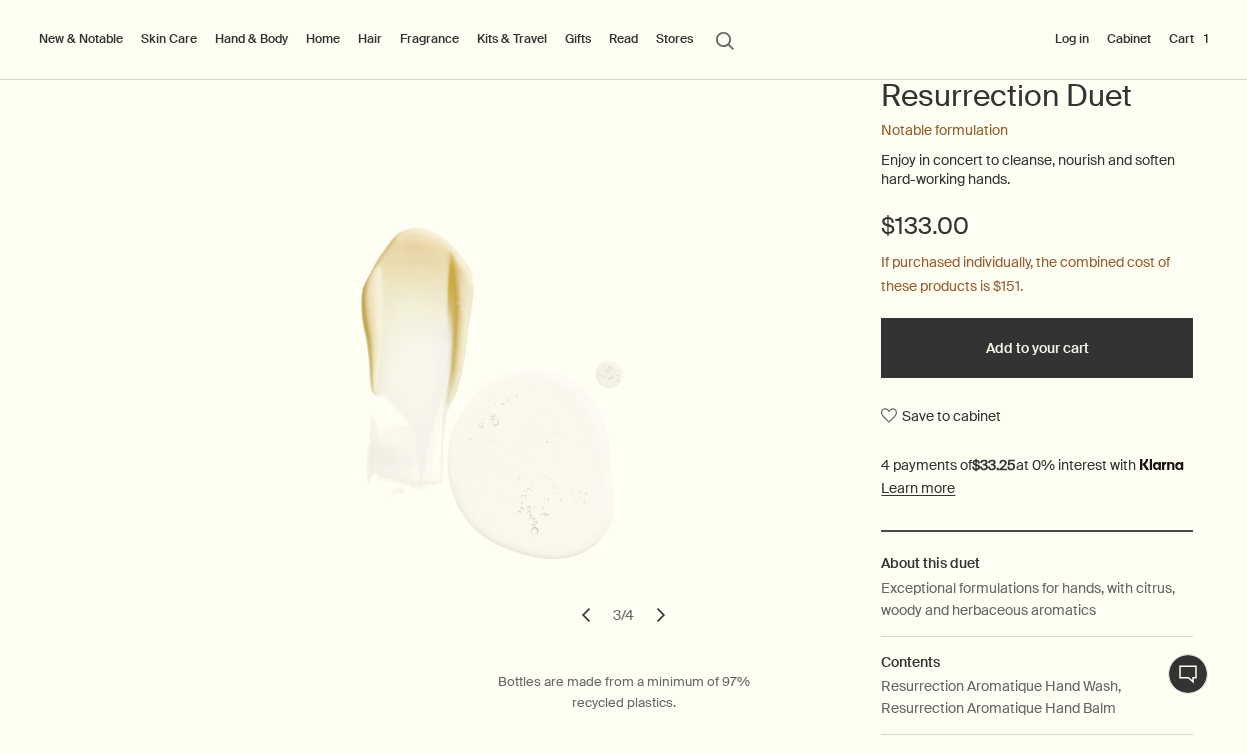 click on "Hand & Body" at bounding box center (251, 39) 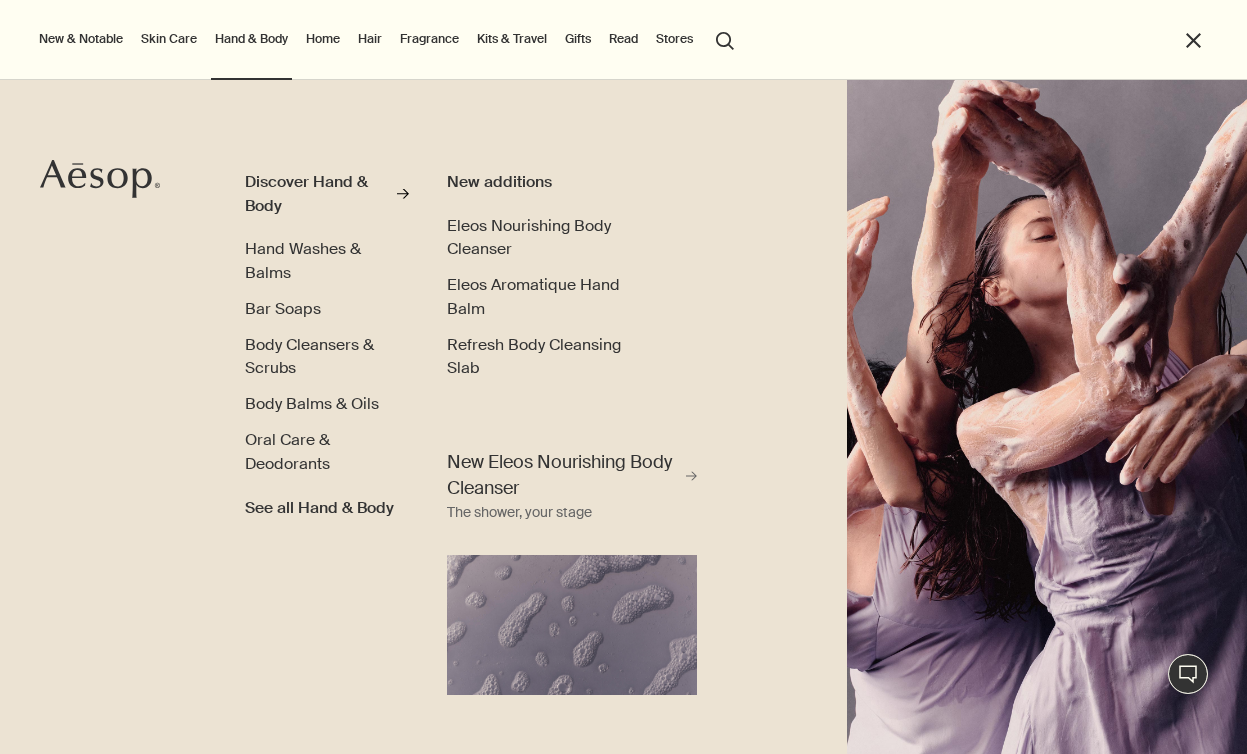 click on "Kits & Travel" at bounding box center [512, 39] 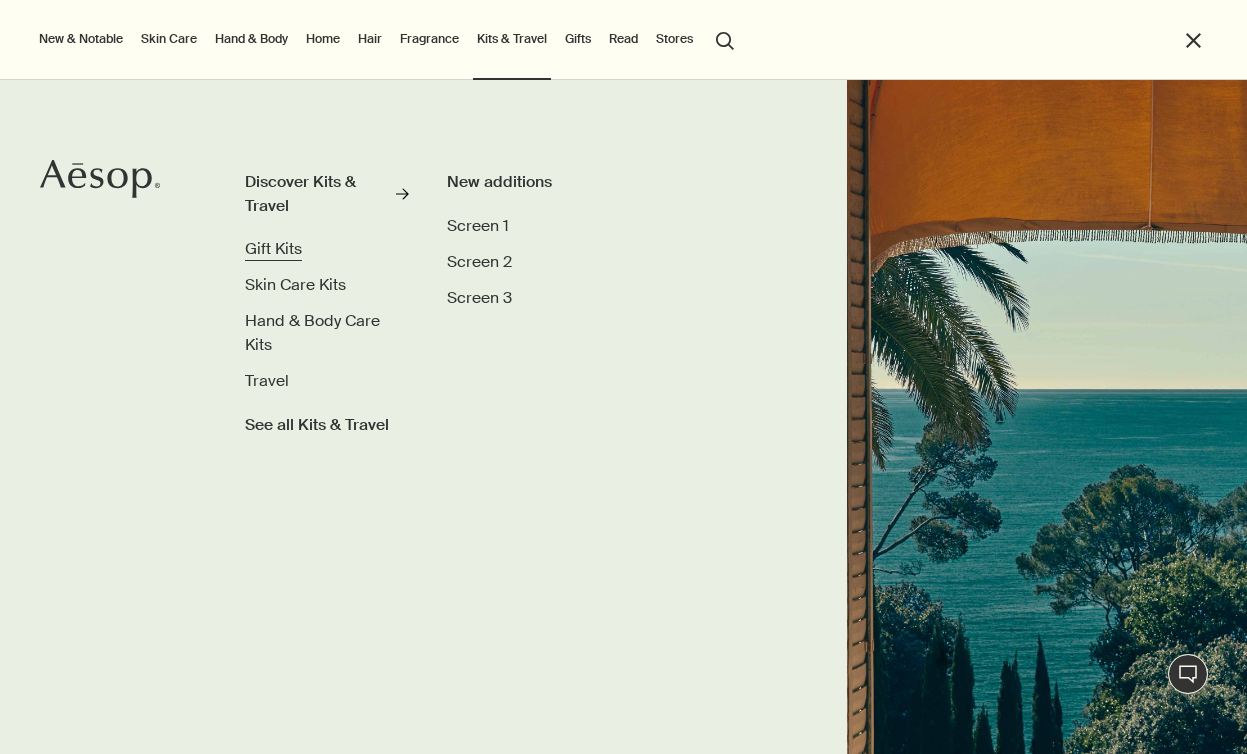 click on "Gift Kits" at bounding box center (273, 248) 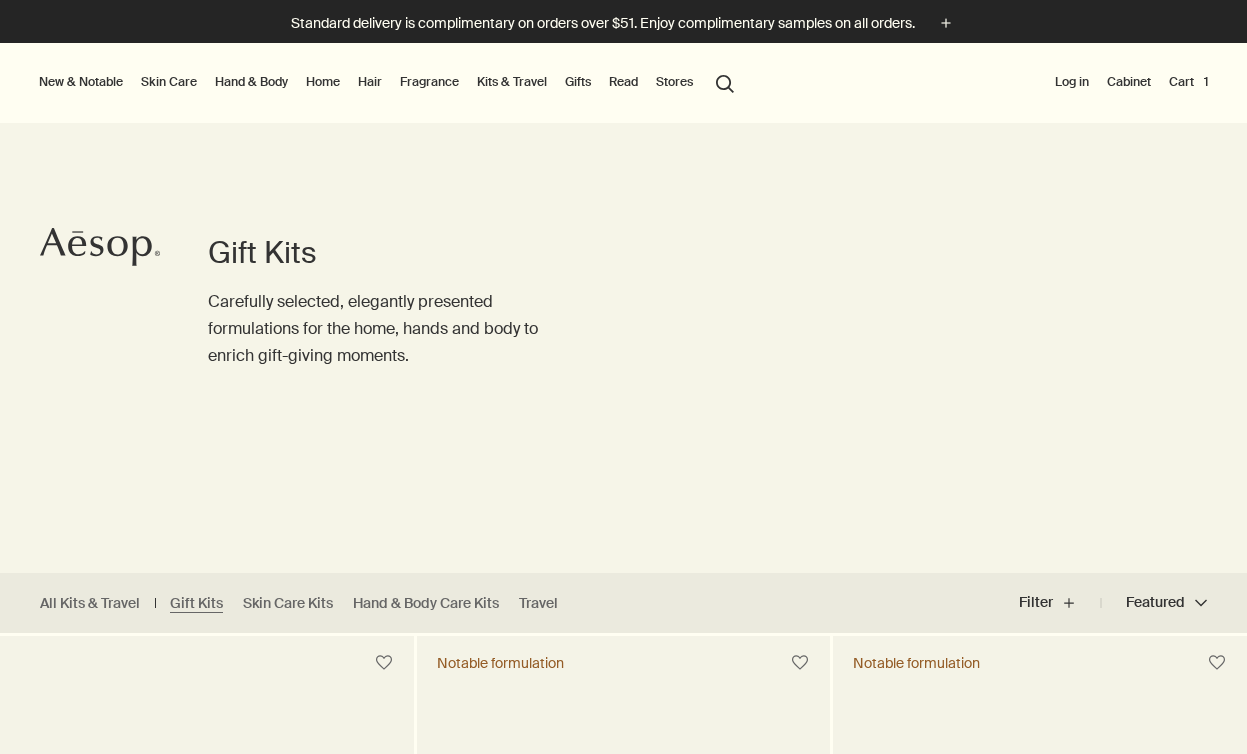 scroll, scrollTop: 0, scrollLeft: 0, axis: both 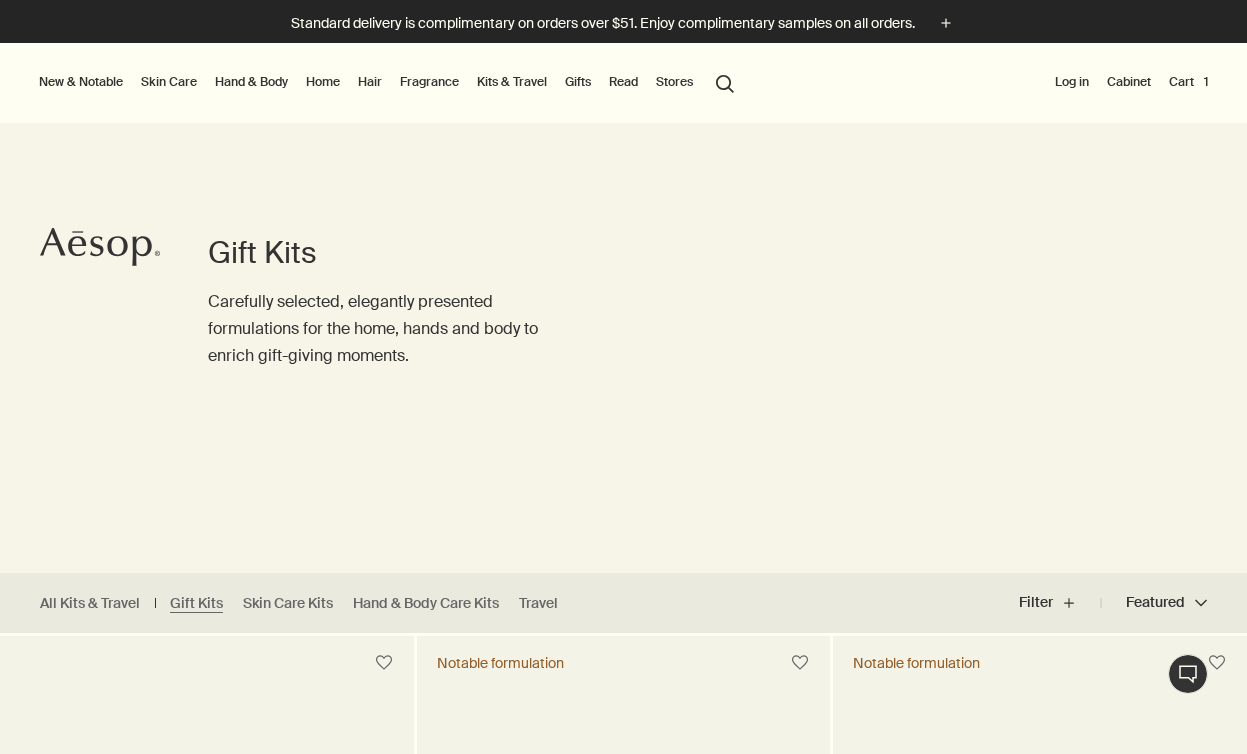 click on "Gifts" at bounding box center (578, 82) 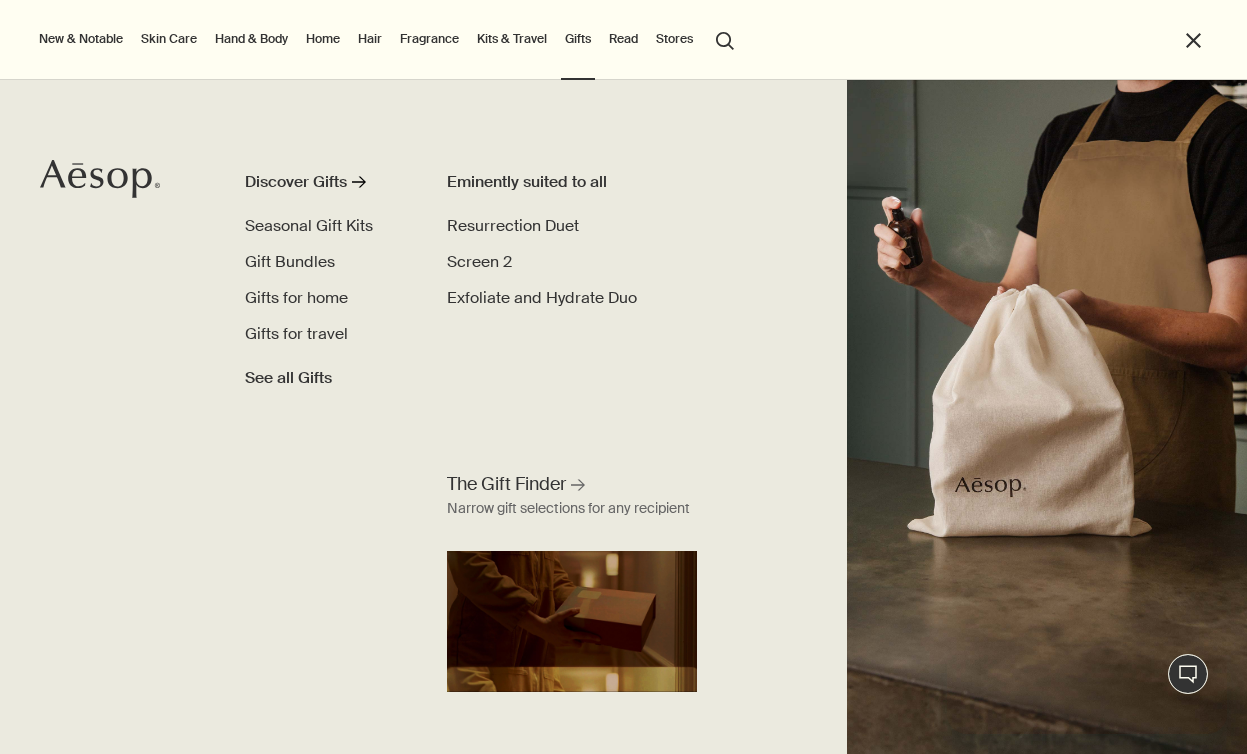 scroll, scrollTop: 0, scrollLeft: 0, axis: both 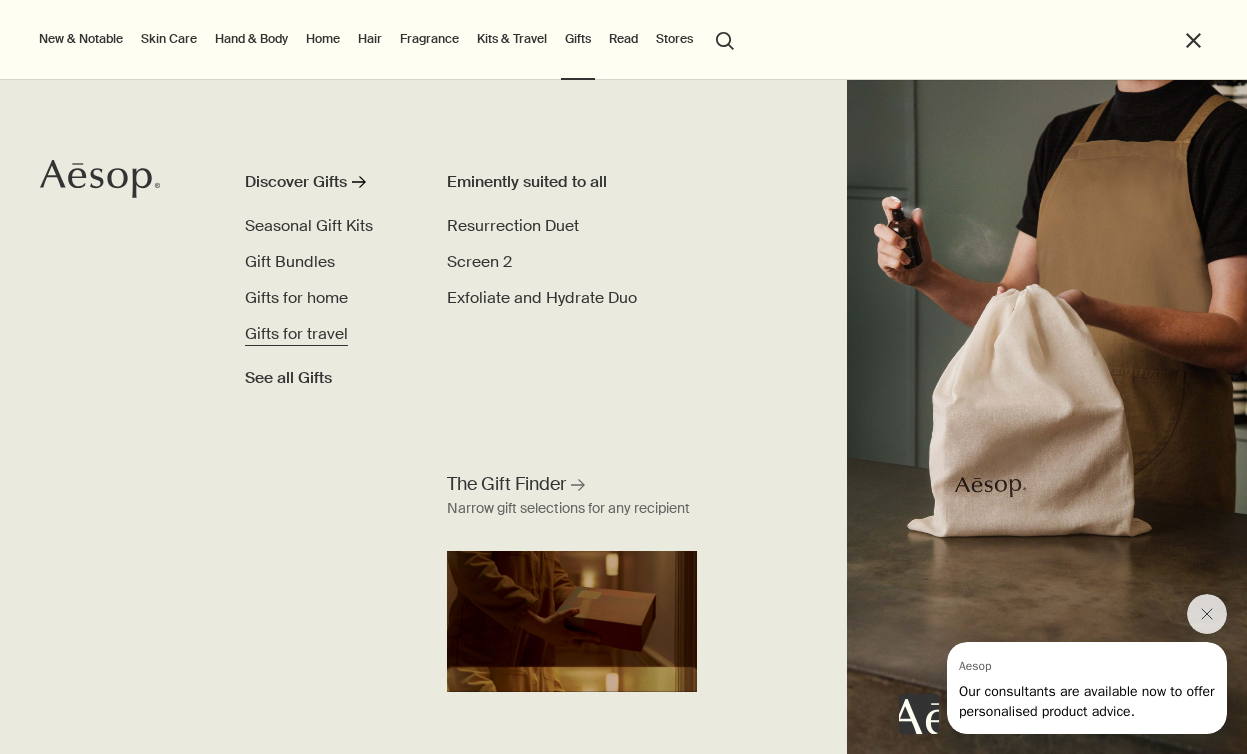 click on "Gifts for travel" at bounding box center (296, 333) 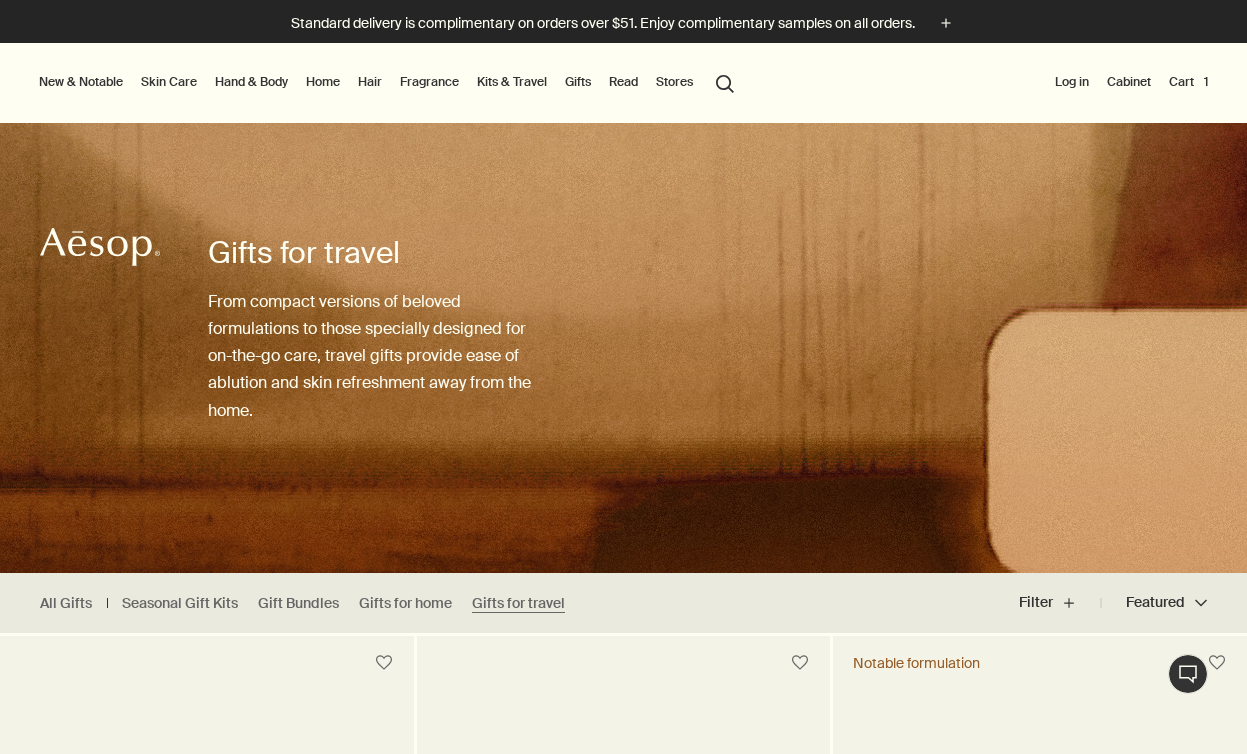 scroll, scrollTop: 0, scrollLeft: 0, axis: both 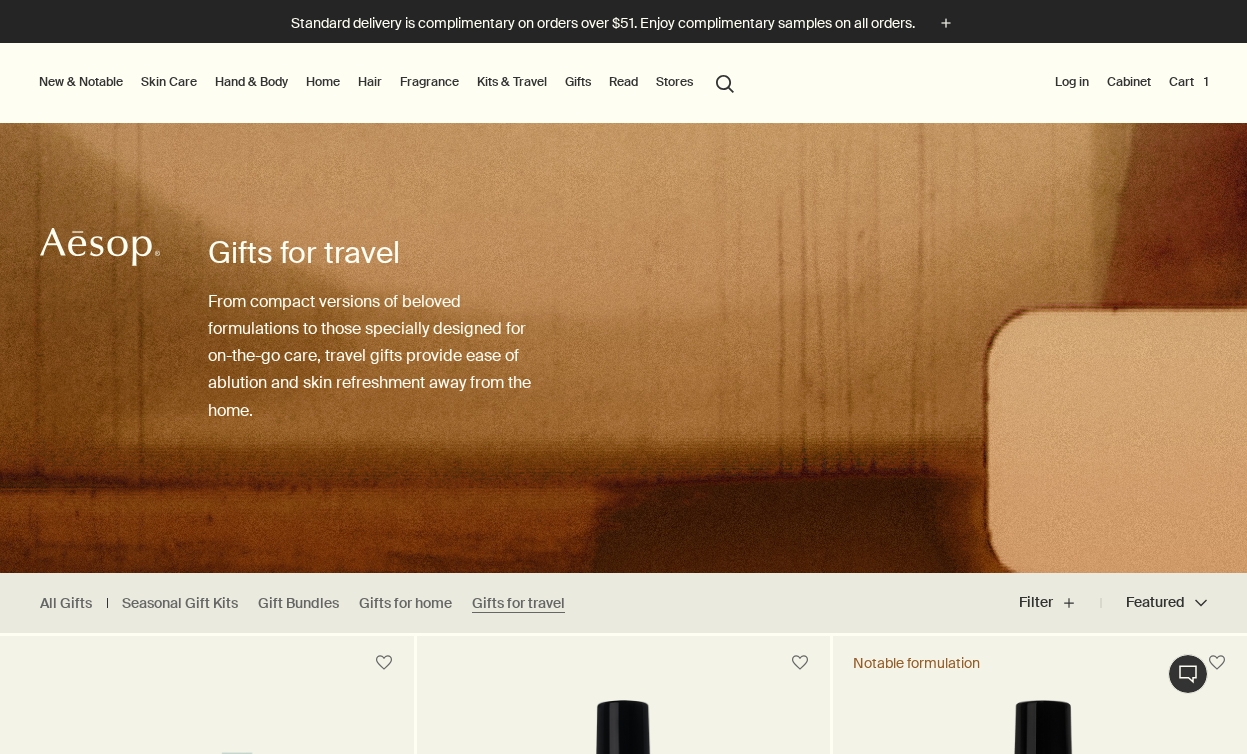click on "New & Notable" at bounding box center (81, 82) 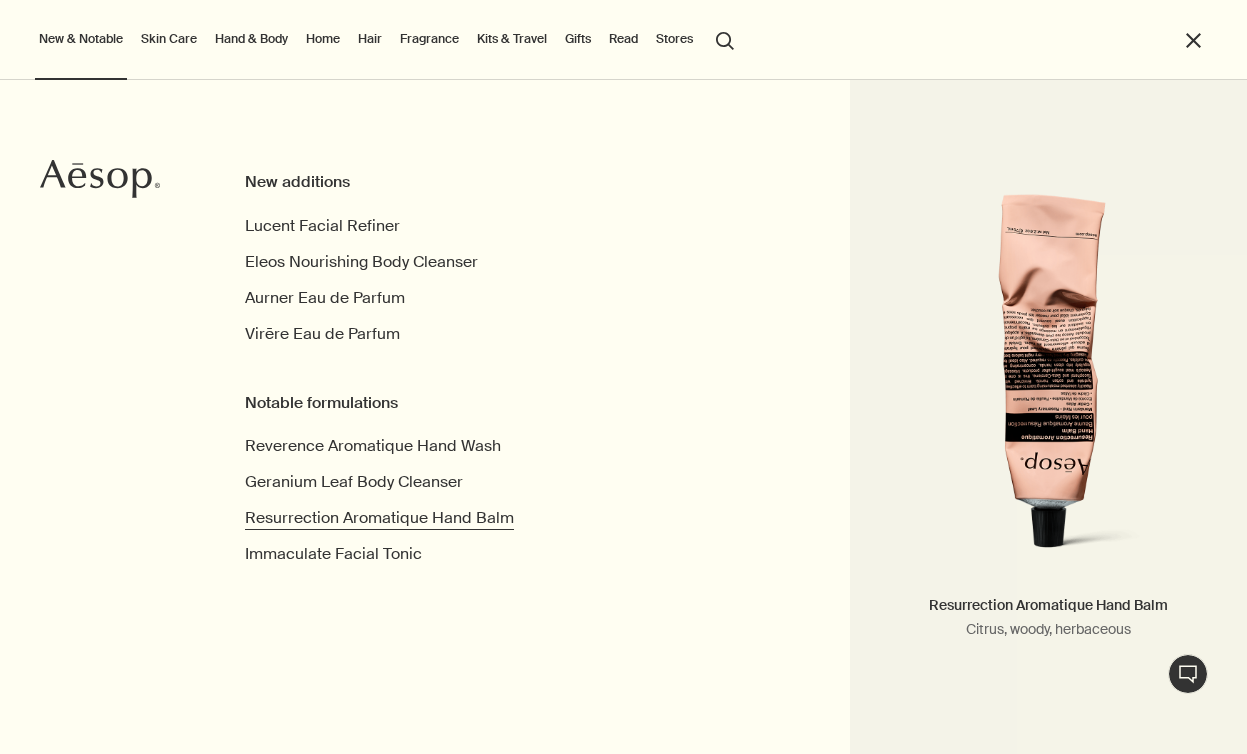 click on "Resurrection Aromatique Hand Balm" at bounding box center (379, 517) 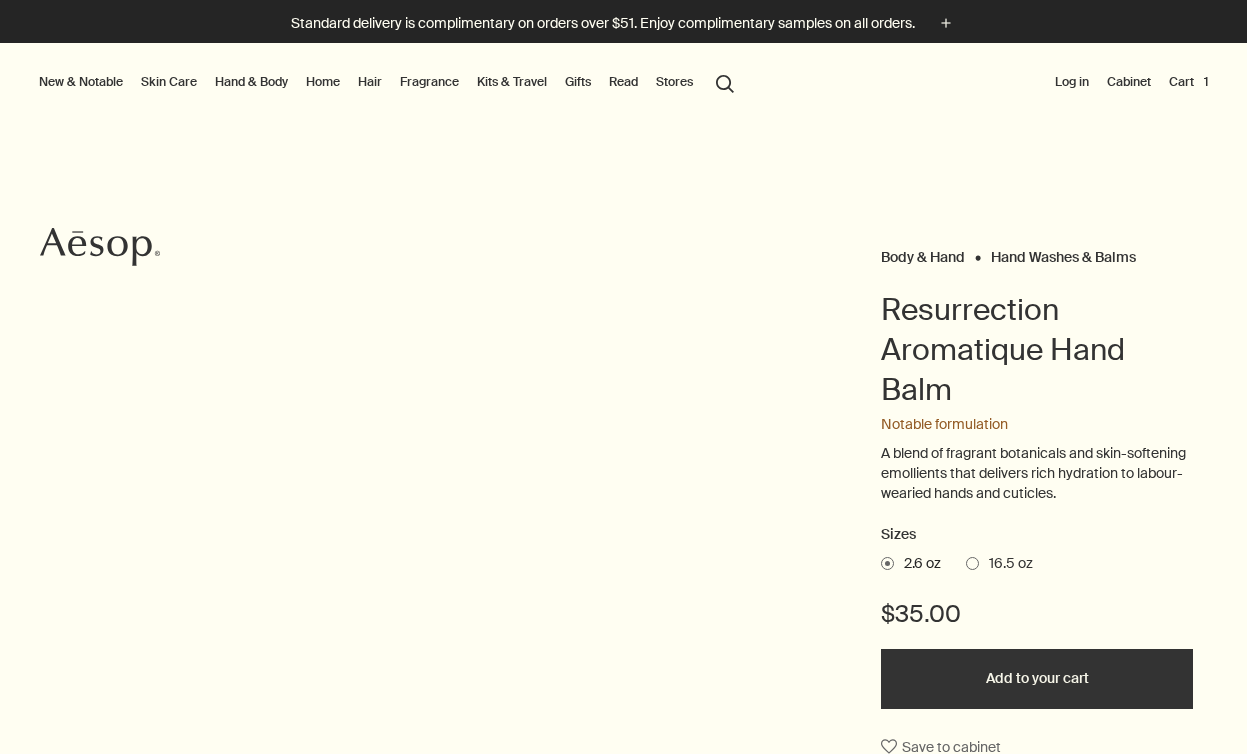 scroll, scrollTop: 0, scrollLeft: 0, axis: both 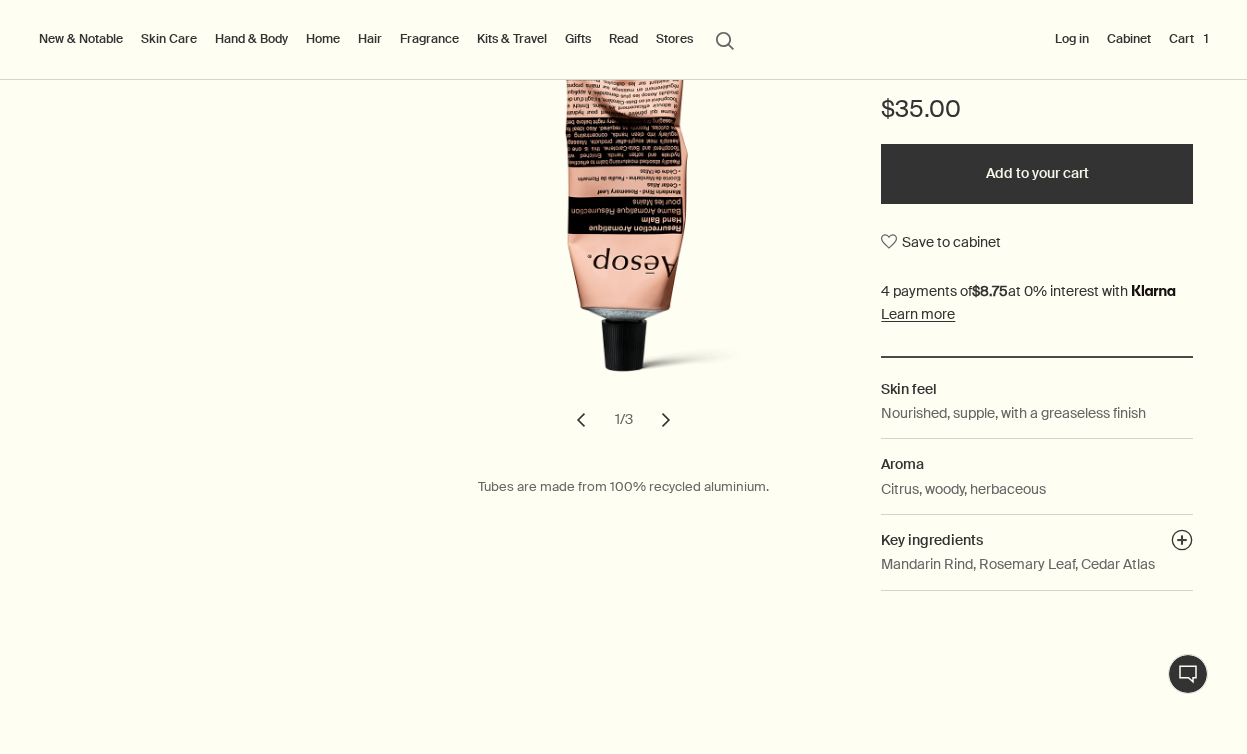 click on "chevron" at bounding box center (666, 420) 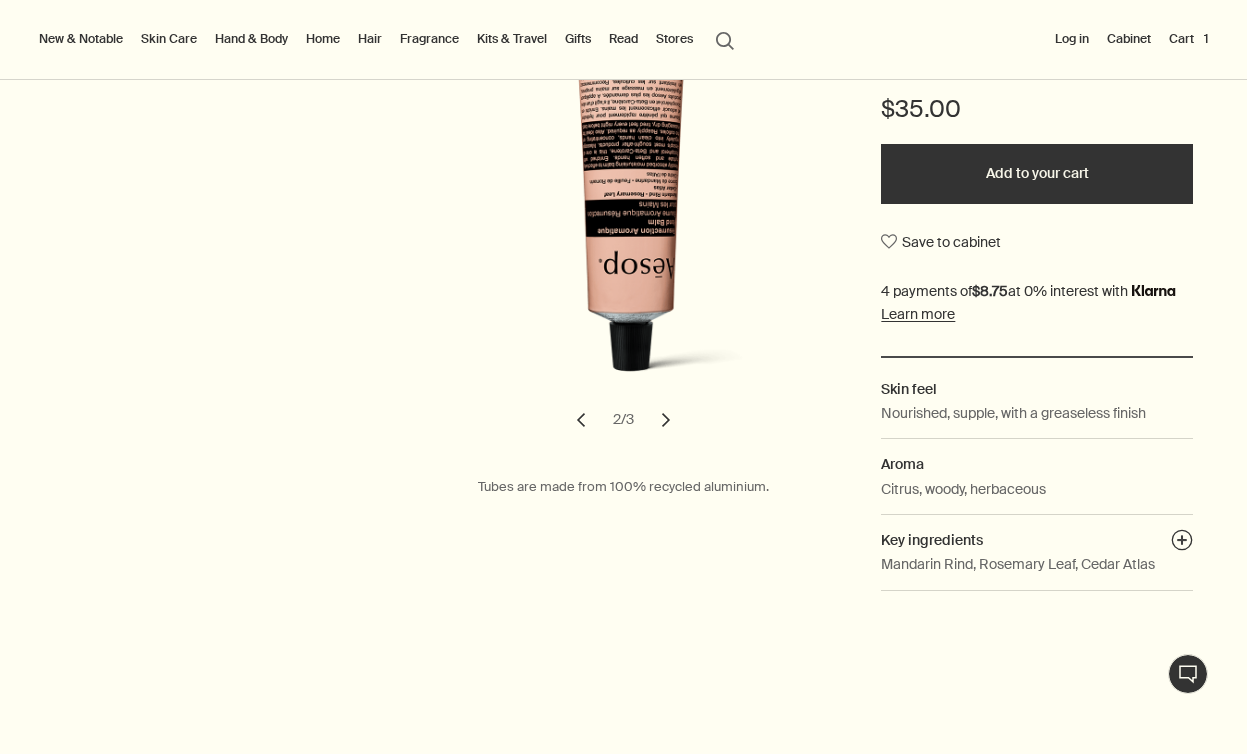click on "chevron" at bounding box center [666, 420] 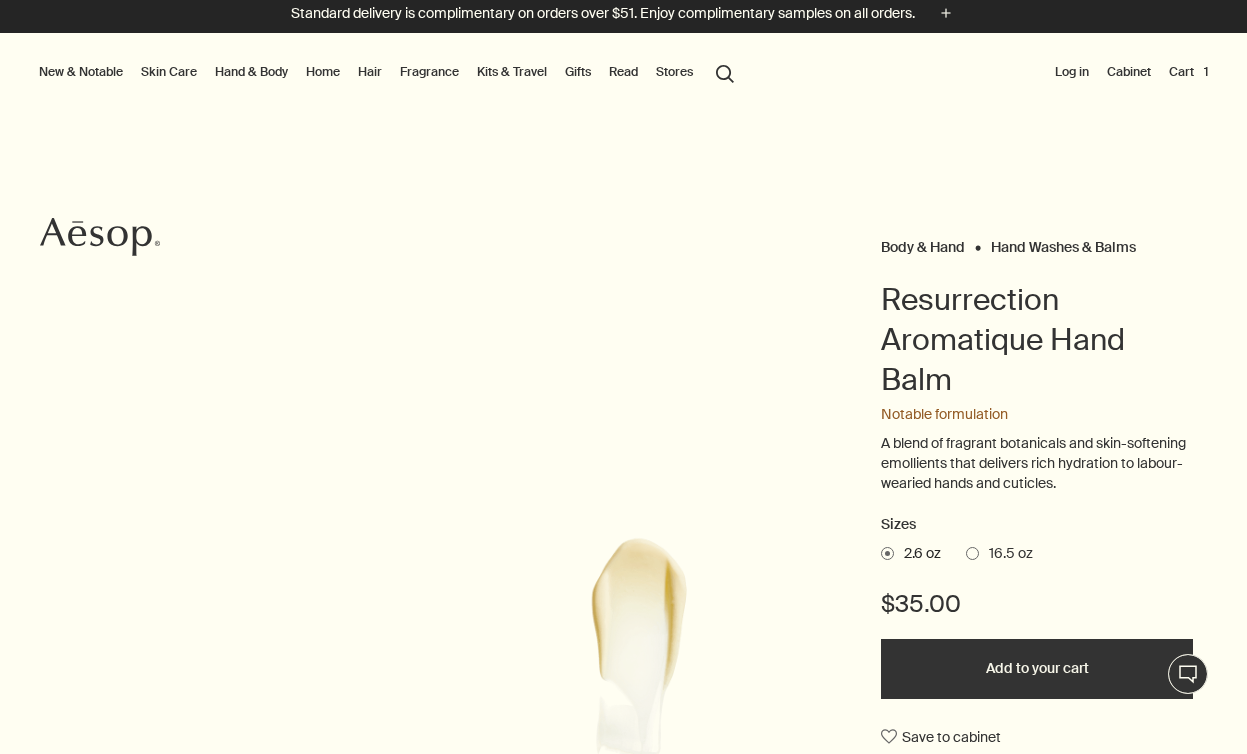 scroll, scrollTop: 0, scrollLeft: 0, axis: both 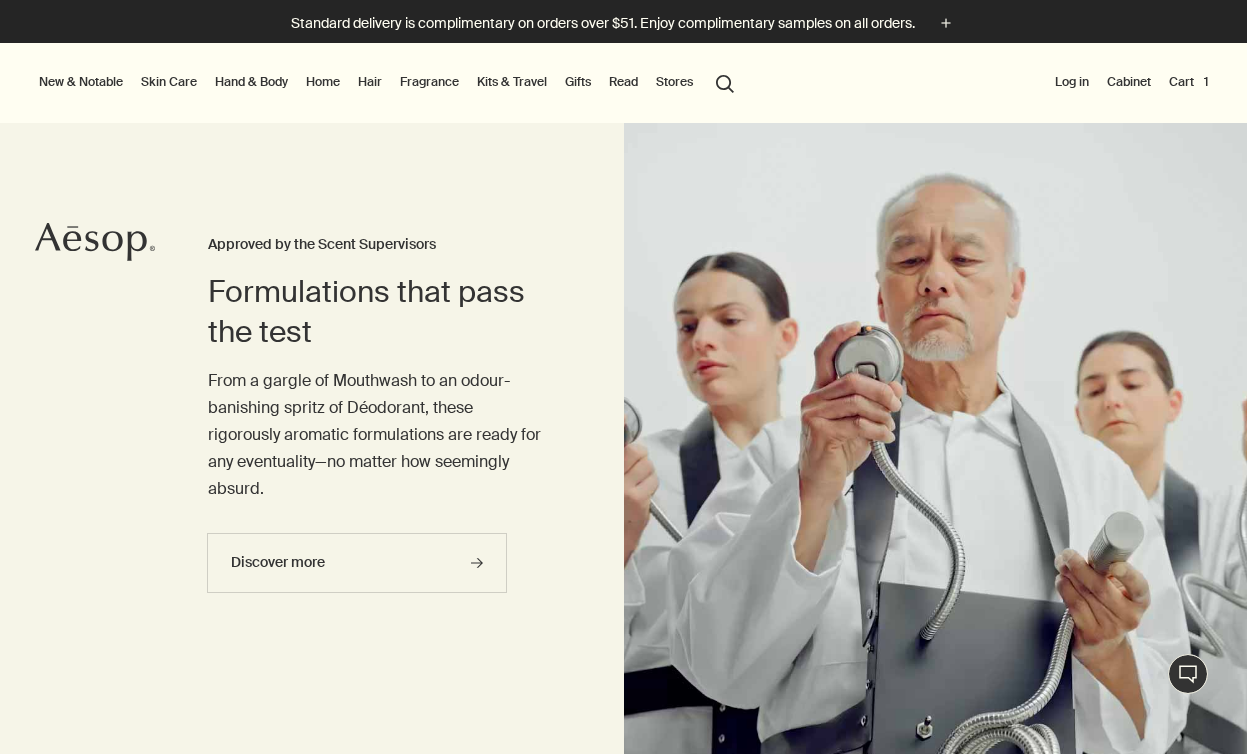 click on "Cart 1" at bounding box center (1188, 82) 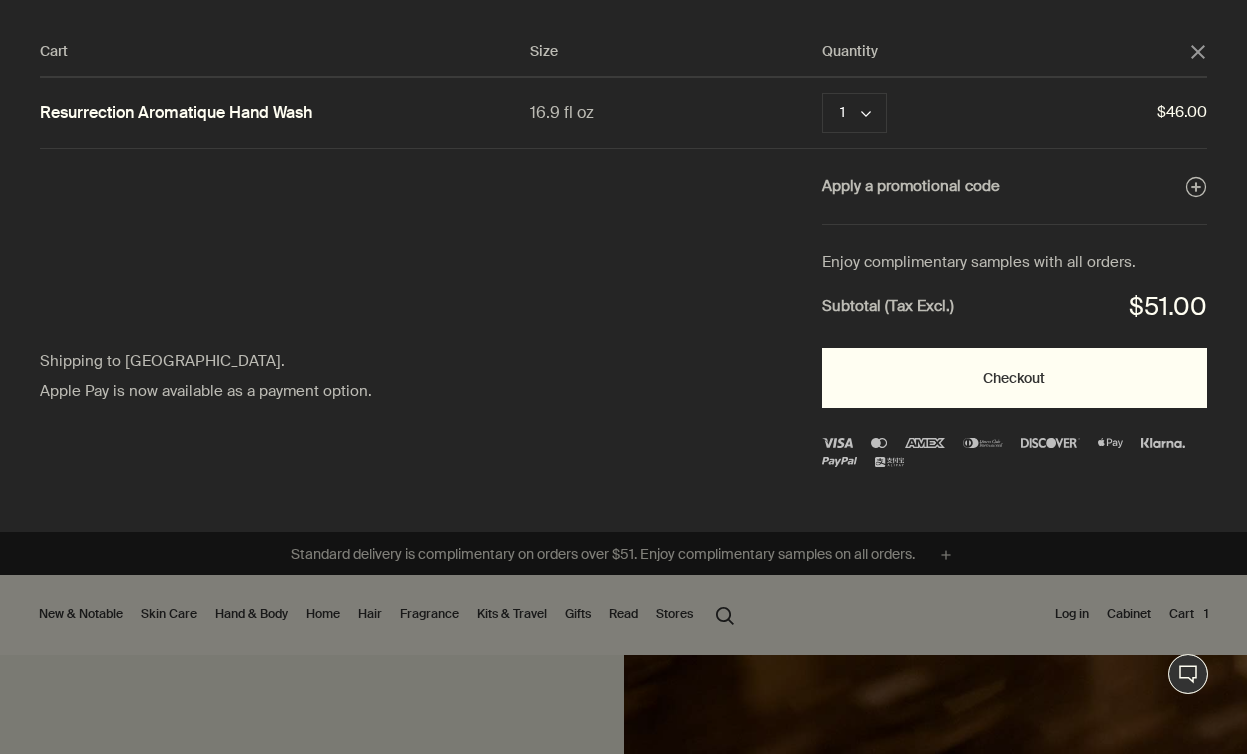 click on "Checkout" at bounding box center [1014, 378] 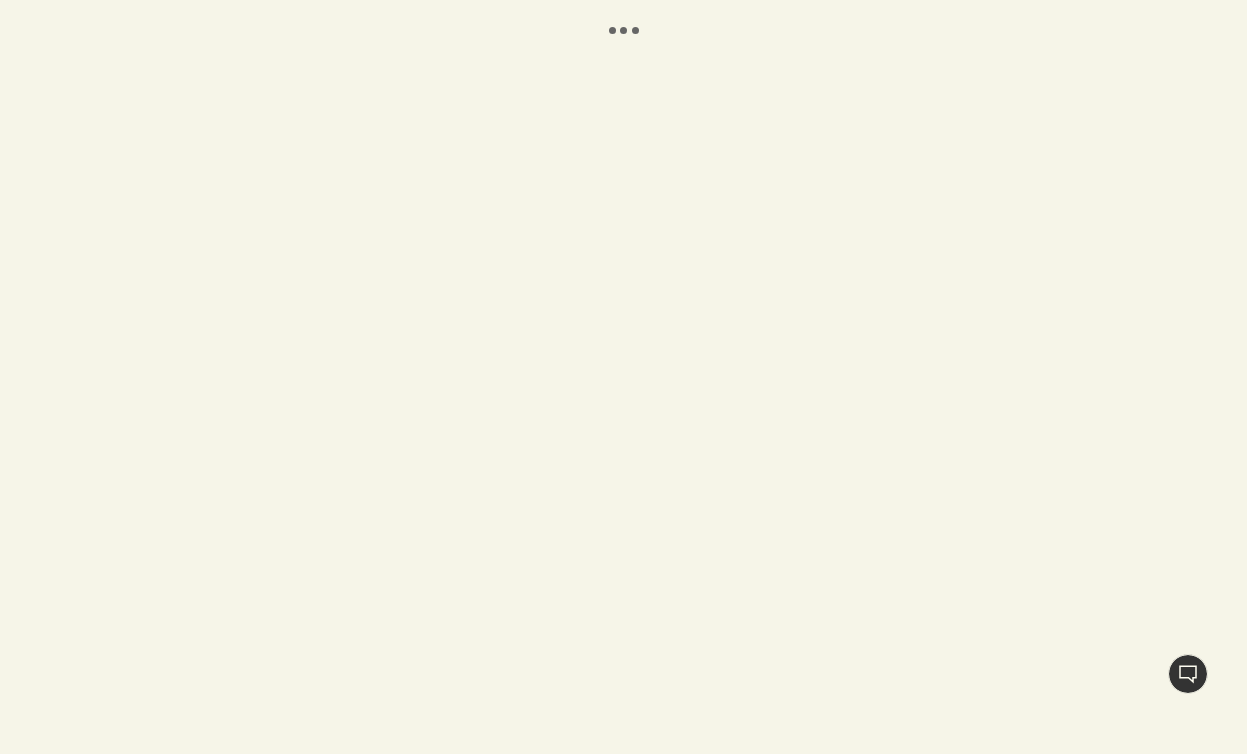 scroll, scrollTop: 0, scrollLeft: 0, axis: both 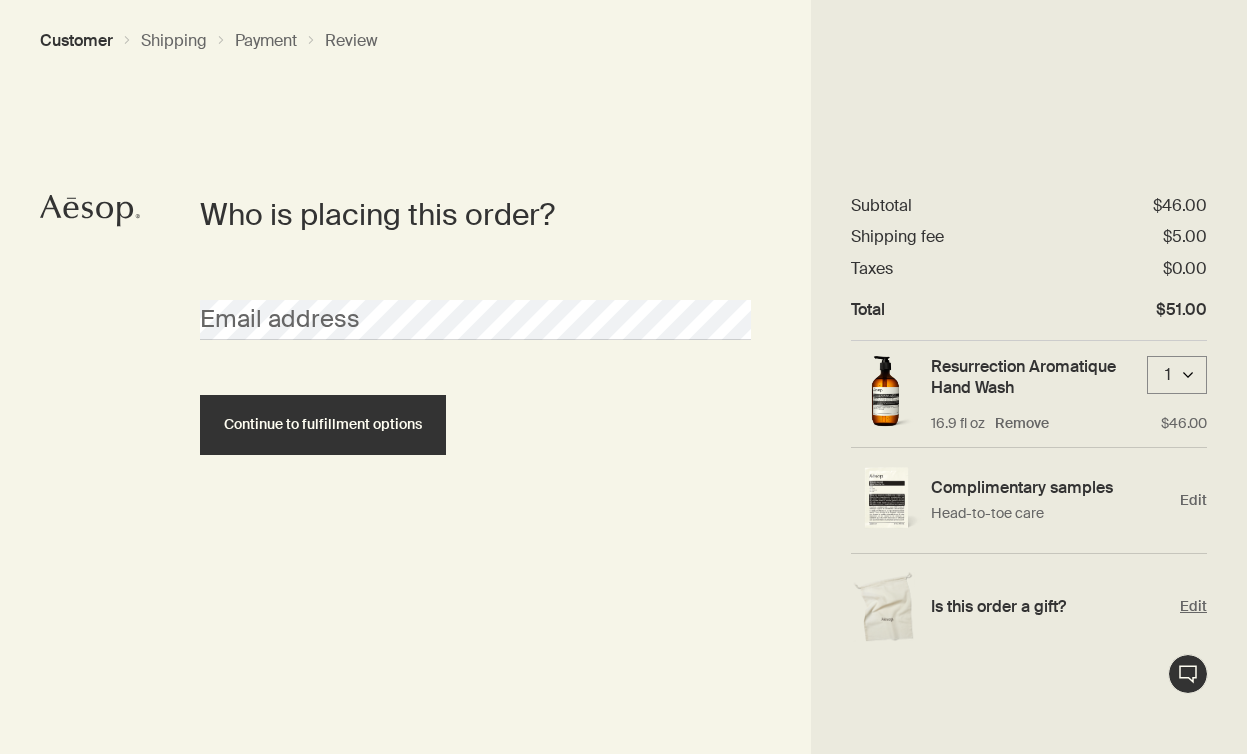 click on "Edit" at bounding box center [1193, 606] 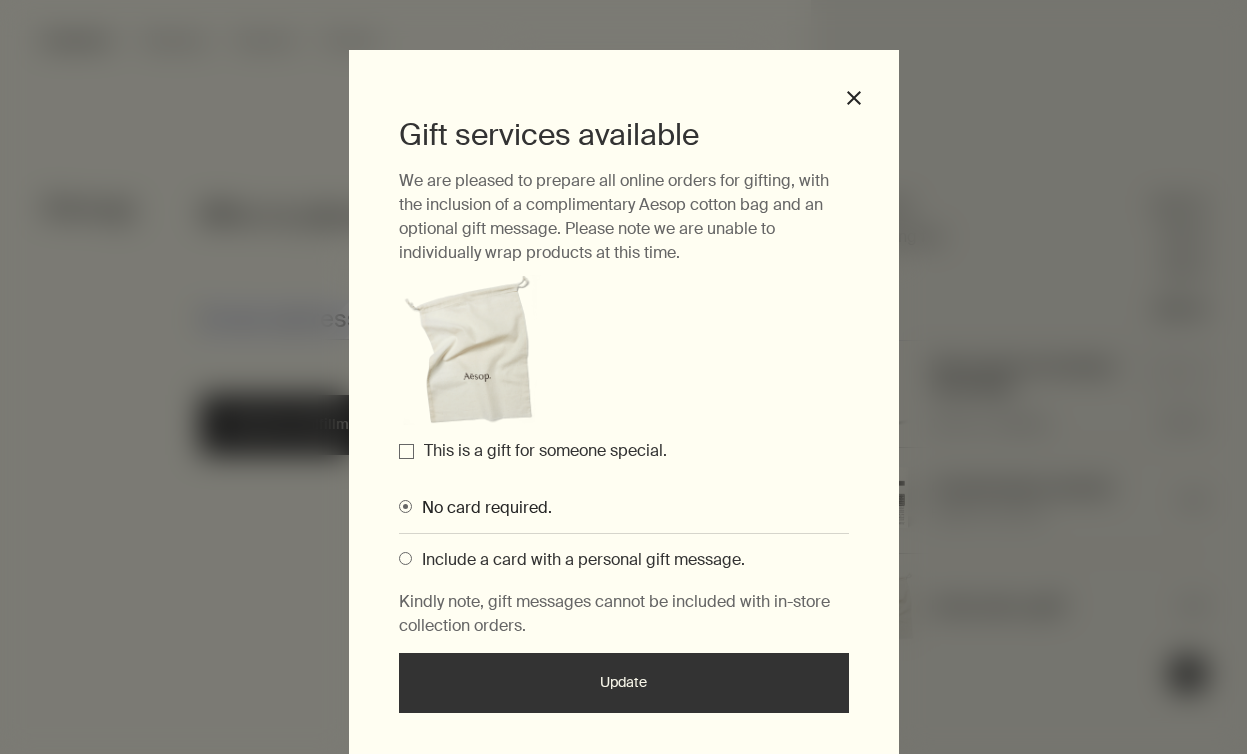 click at bounding box center [405, 558] 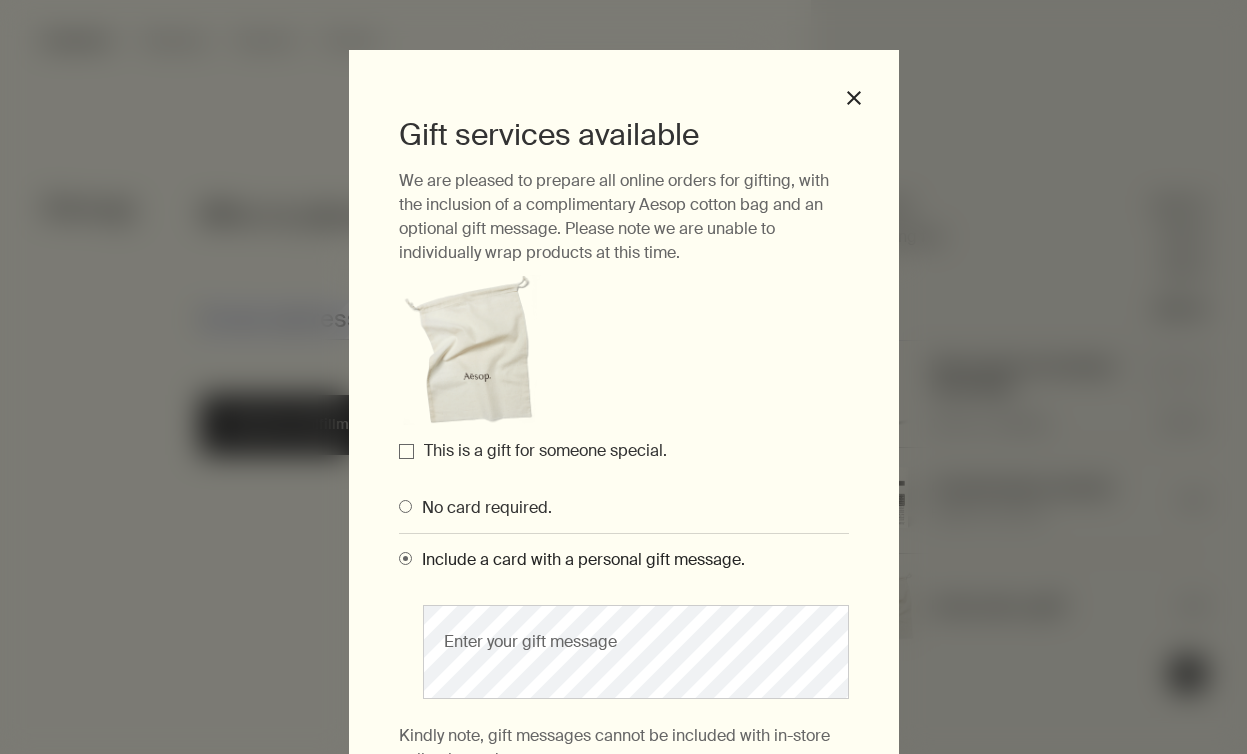 scroll, scrollTop: 193, scrollLeft: 0, axis: vertical 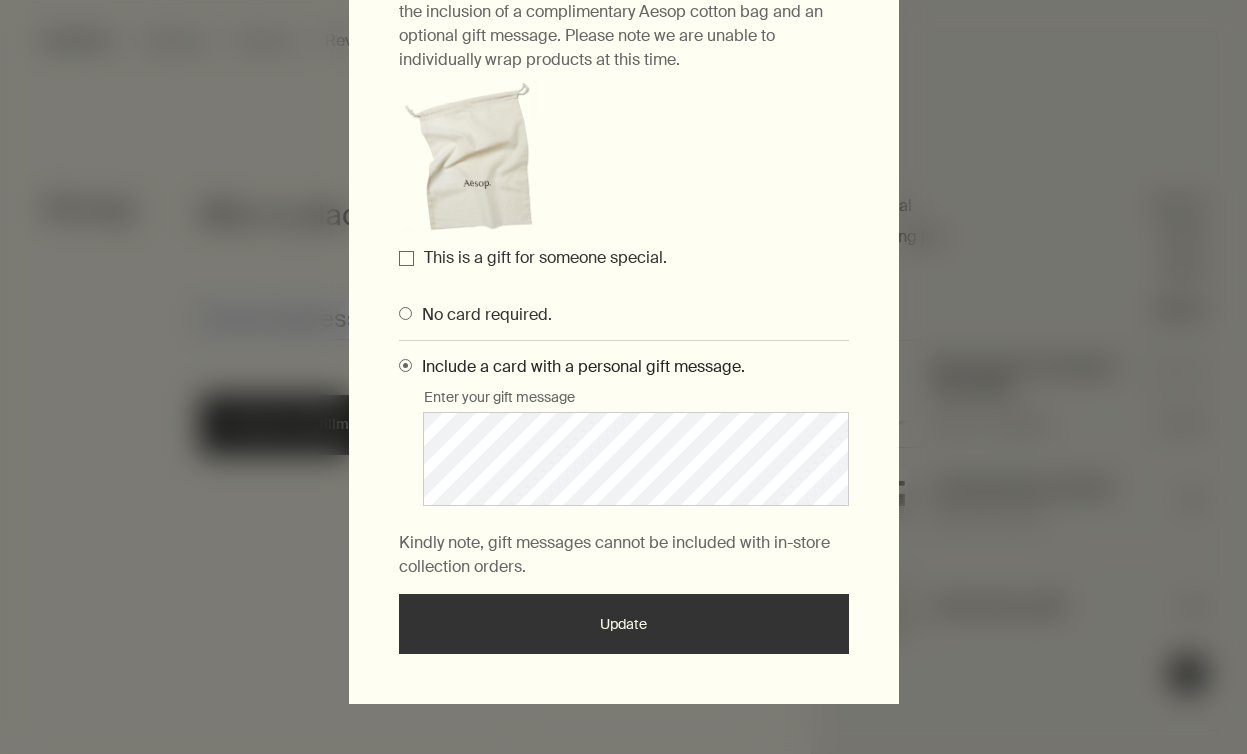 click on "Update" at bounding box center [624, 624] 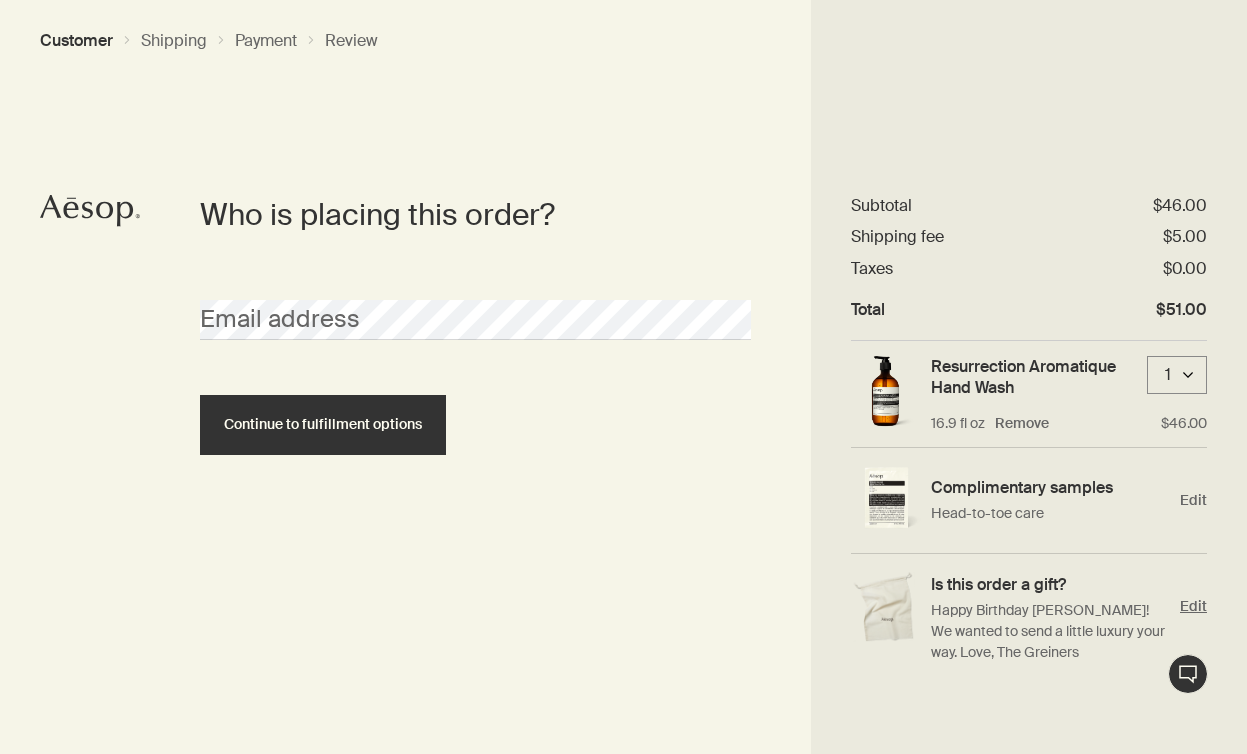 click on "Edit" at bounding box center [1193, 606] 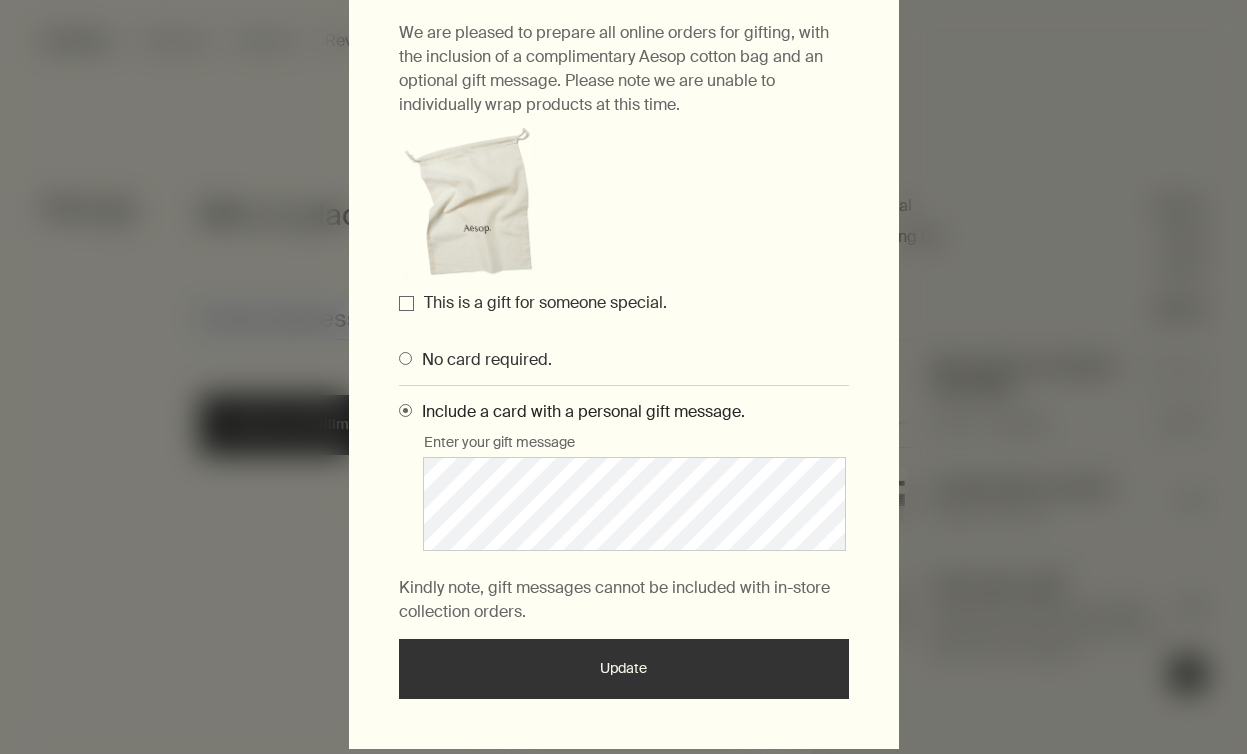 scroll, scrollTop: 154, scrollLeft: 0, axis: vertical 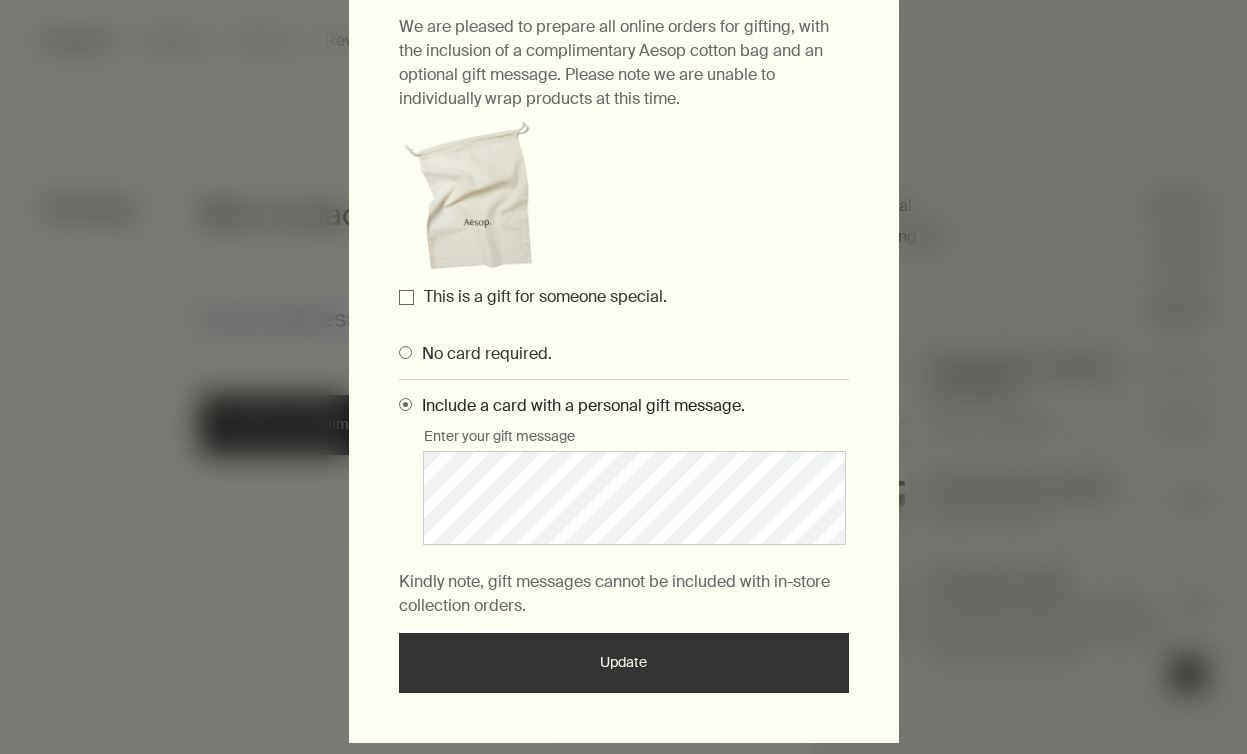 click on "This is a gift for someone special." at bounding box center (406, 297) 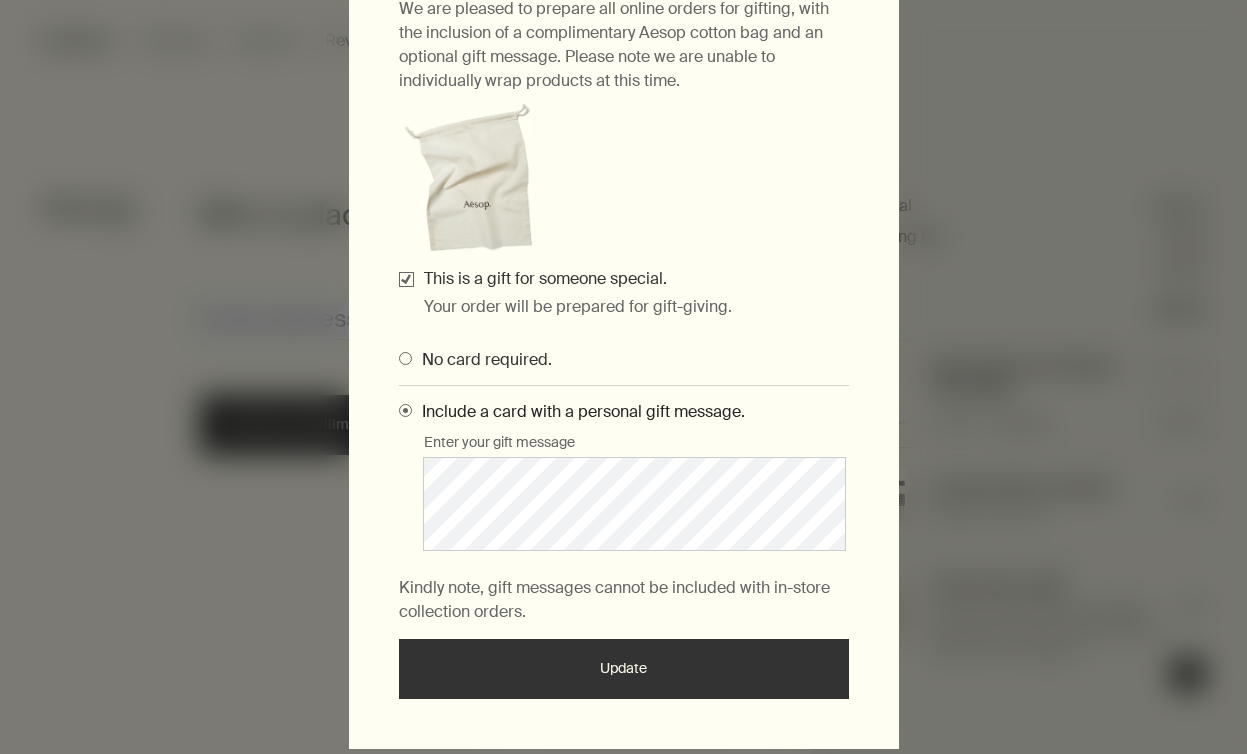 scroll, scrollTop: 175, scrollLeft: 0, axis: vertical 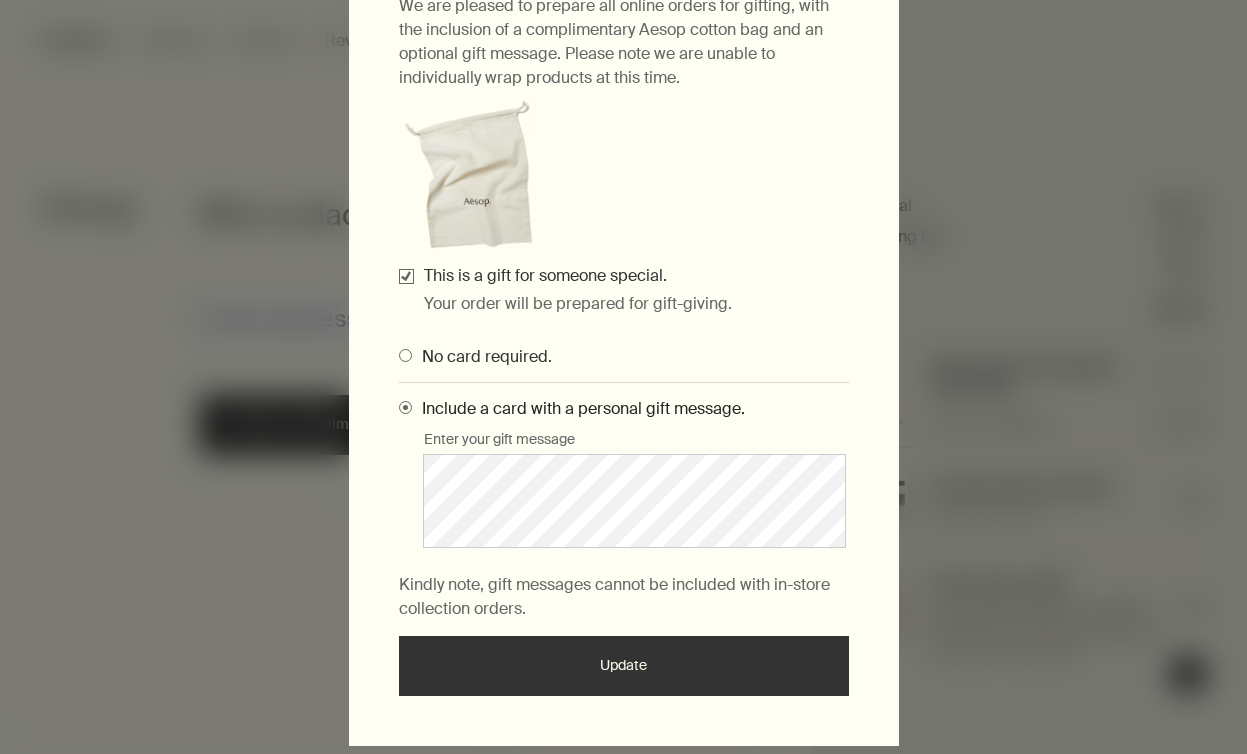 click on "Update" at bounding box center [624, 666] 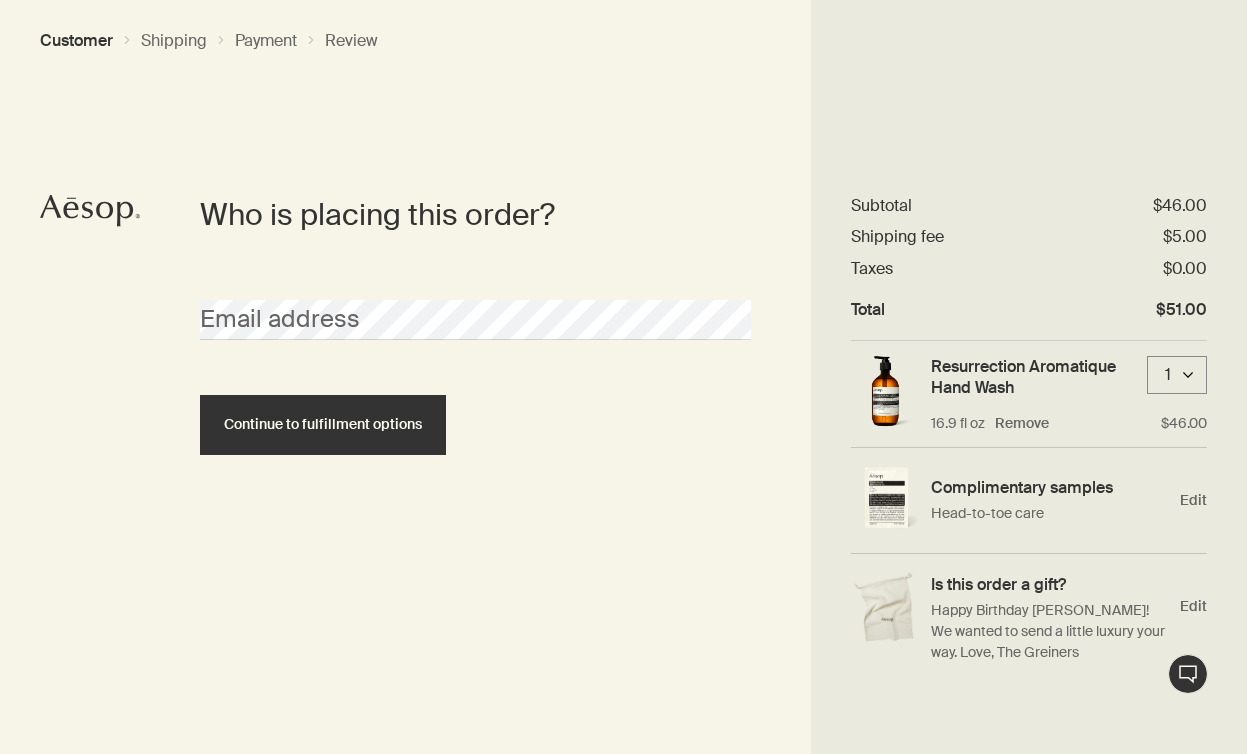 click on "Resurrection Aromatique Hand Wash" at bounding box center [1035, 377] 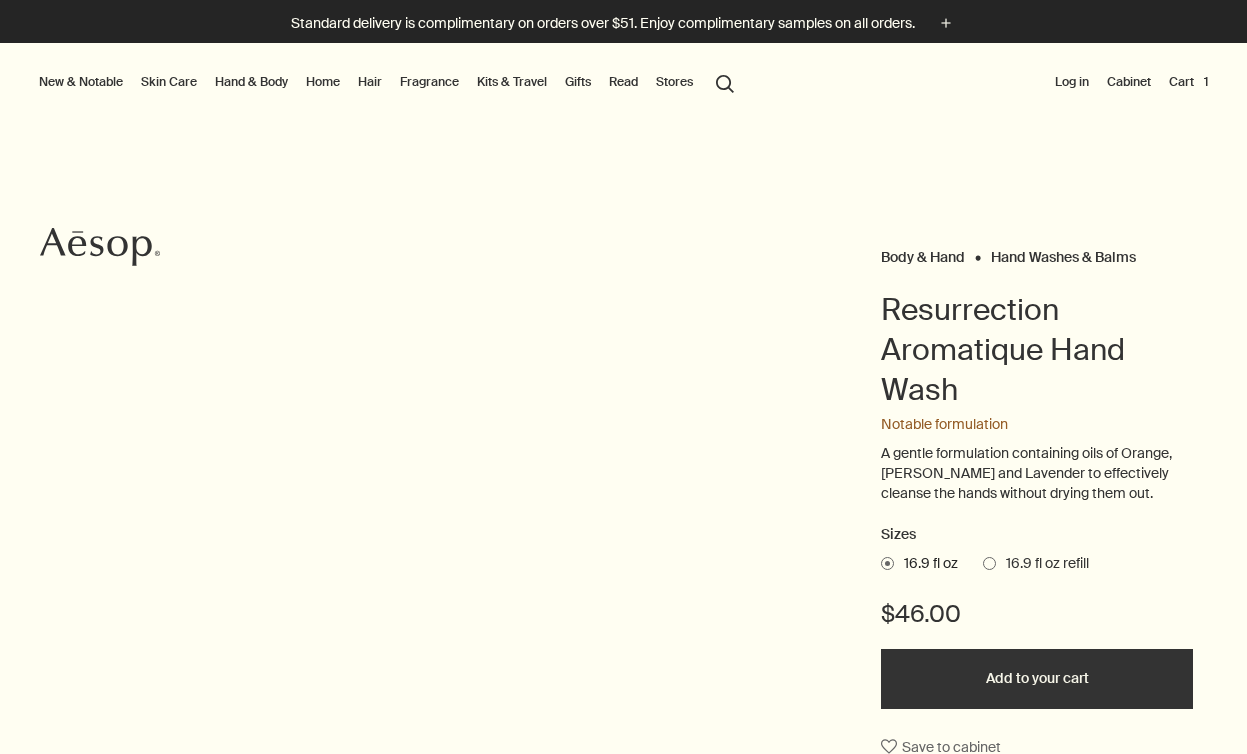 scroll, scrollTop: 0, scrollLeft: 0, axis: both 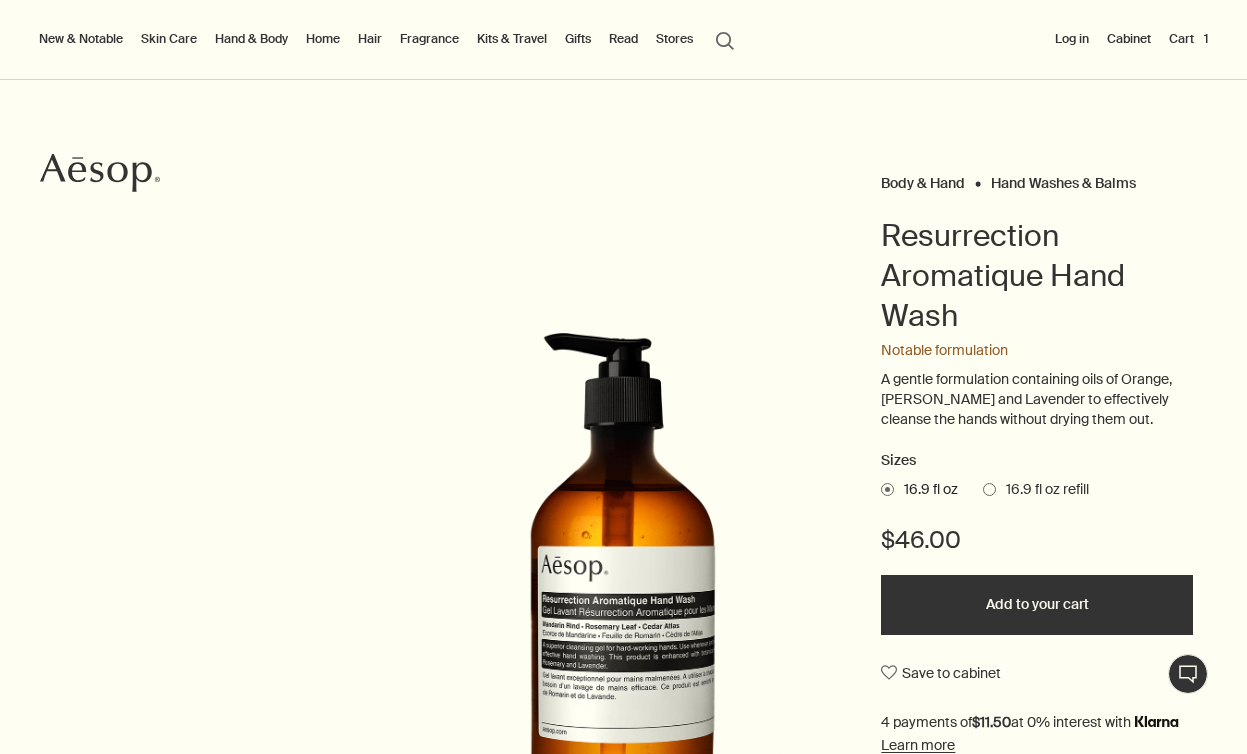 click on "Cart 1" at bounding box center [1188, 39] 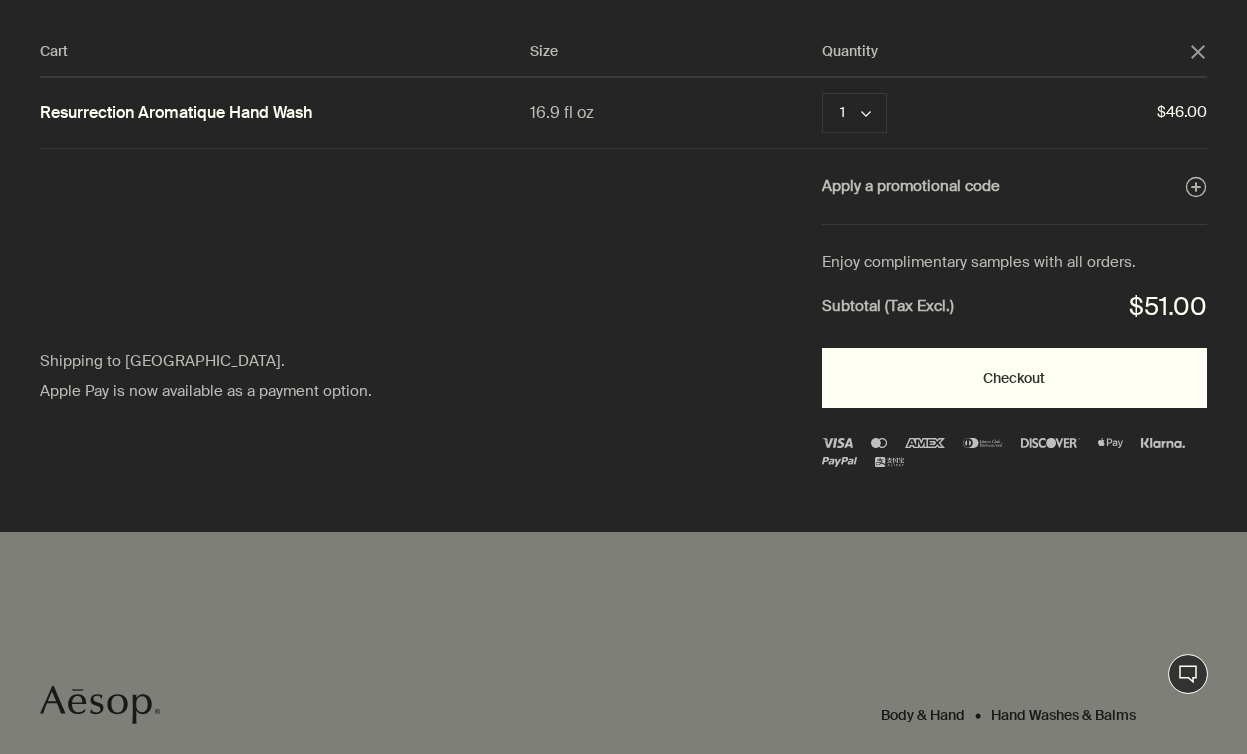 click on "Checkout" at bounding box center (1014, 378) 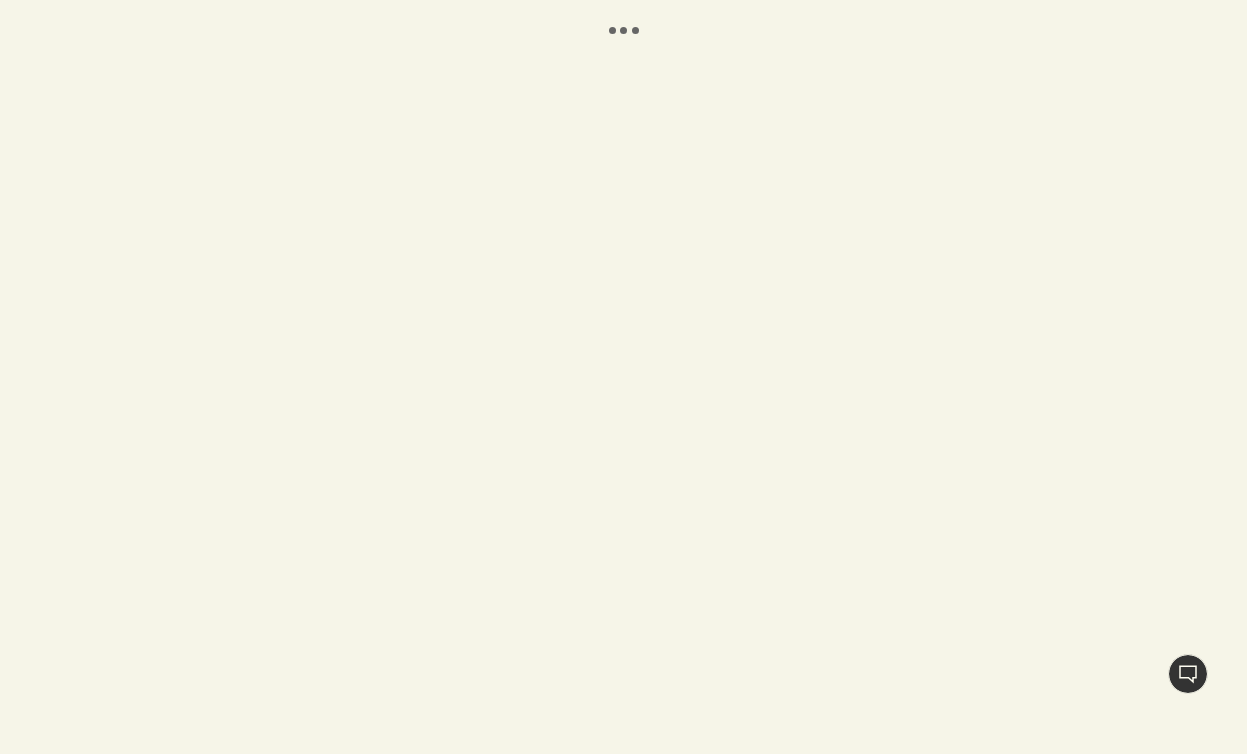 scroll, scrollTop: 0, scrollLeft: 0, axis: both 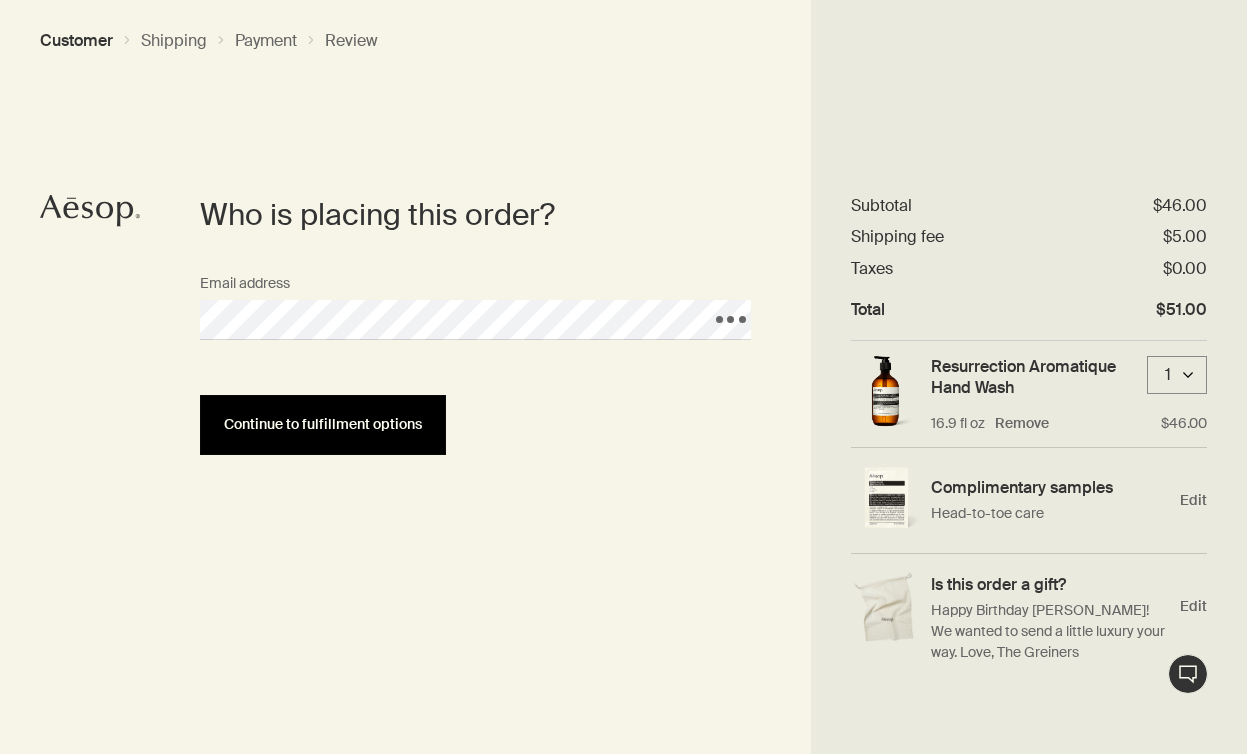 click on "Continue to fulfillment options" at bounding box center (323, 425) 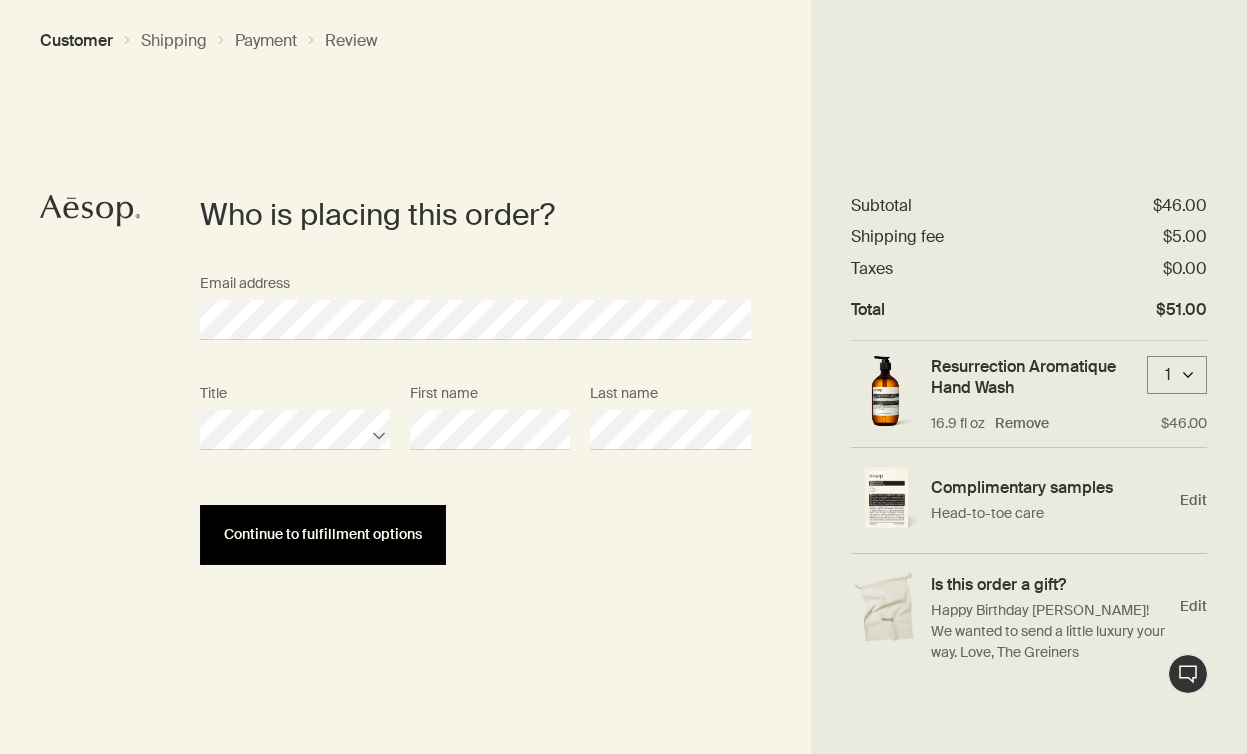 click on "Continue to fulfillment options" at bounding box center (323, 534) 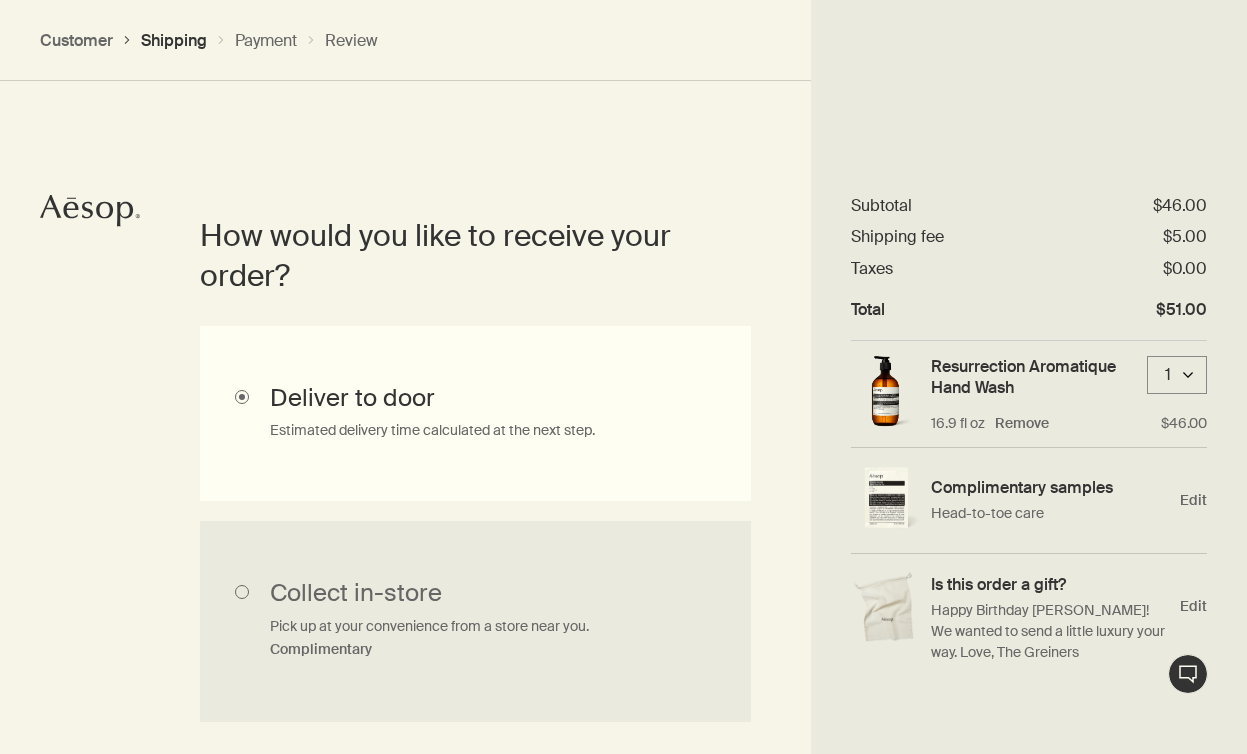 scroll, scrollTop: 448, scrollLeft: 0, axis: vertical 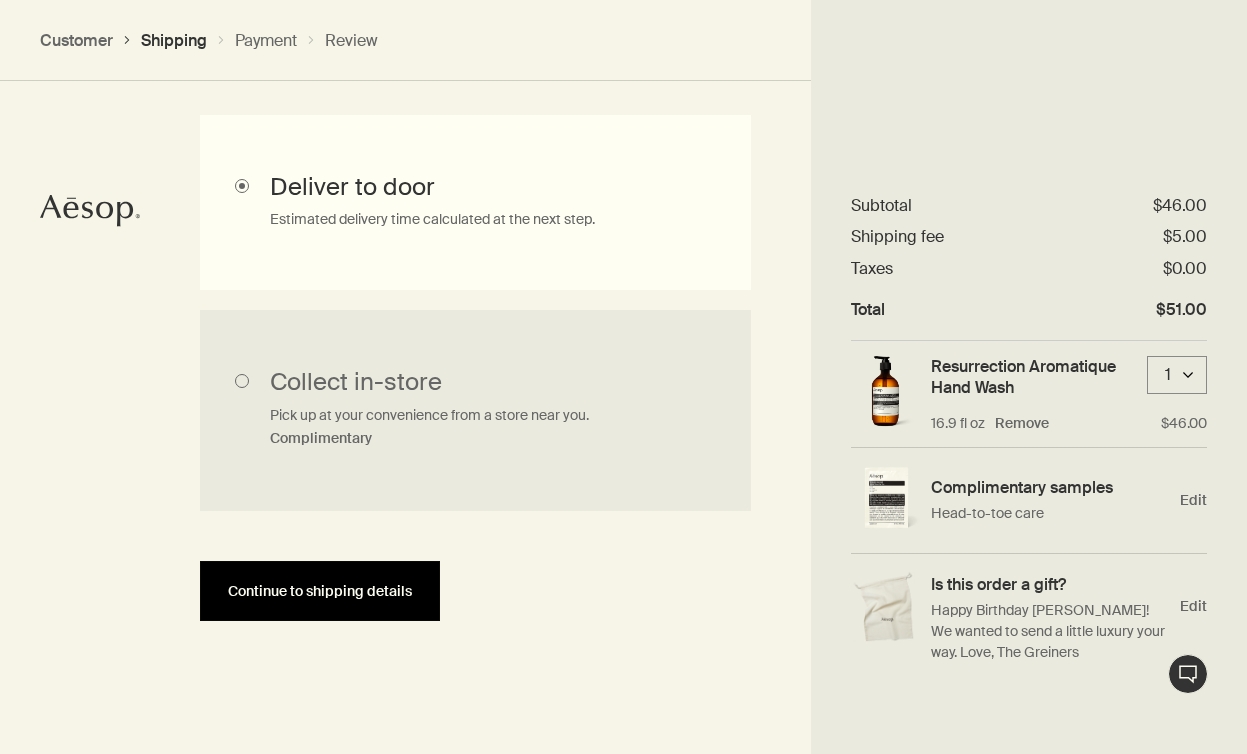 click on "Continue to shipping details" at bounding box center (320, 591) 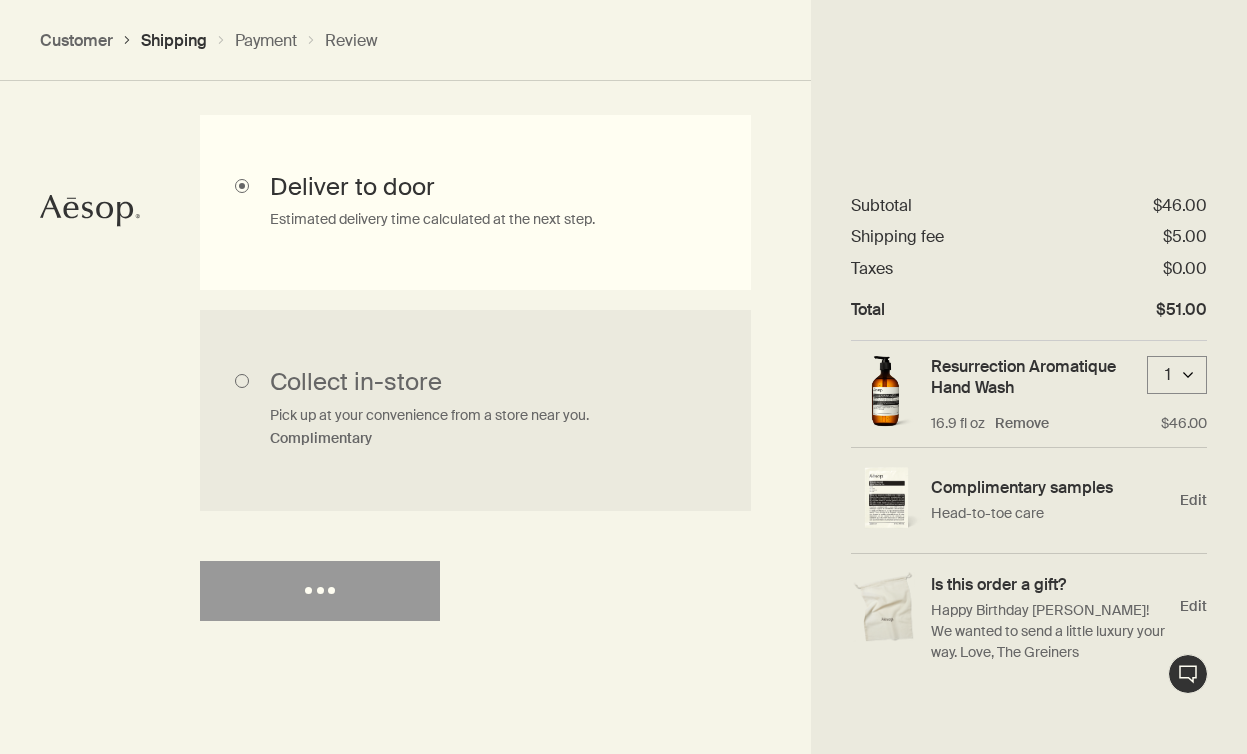 select on "US" 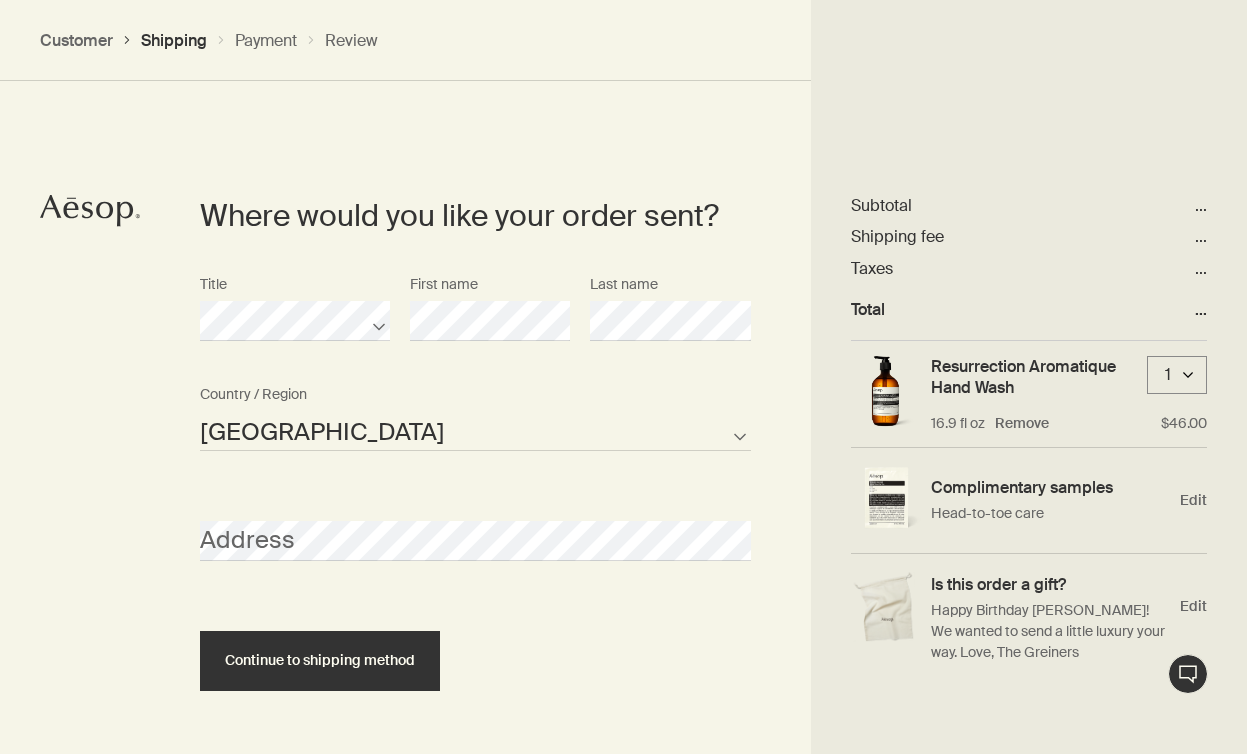 scroll, scrollTop: 865, scrollLeft: 0, axis: vertical 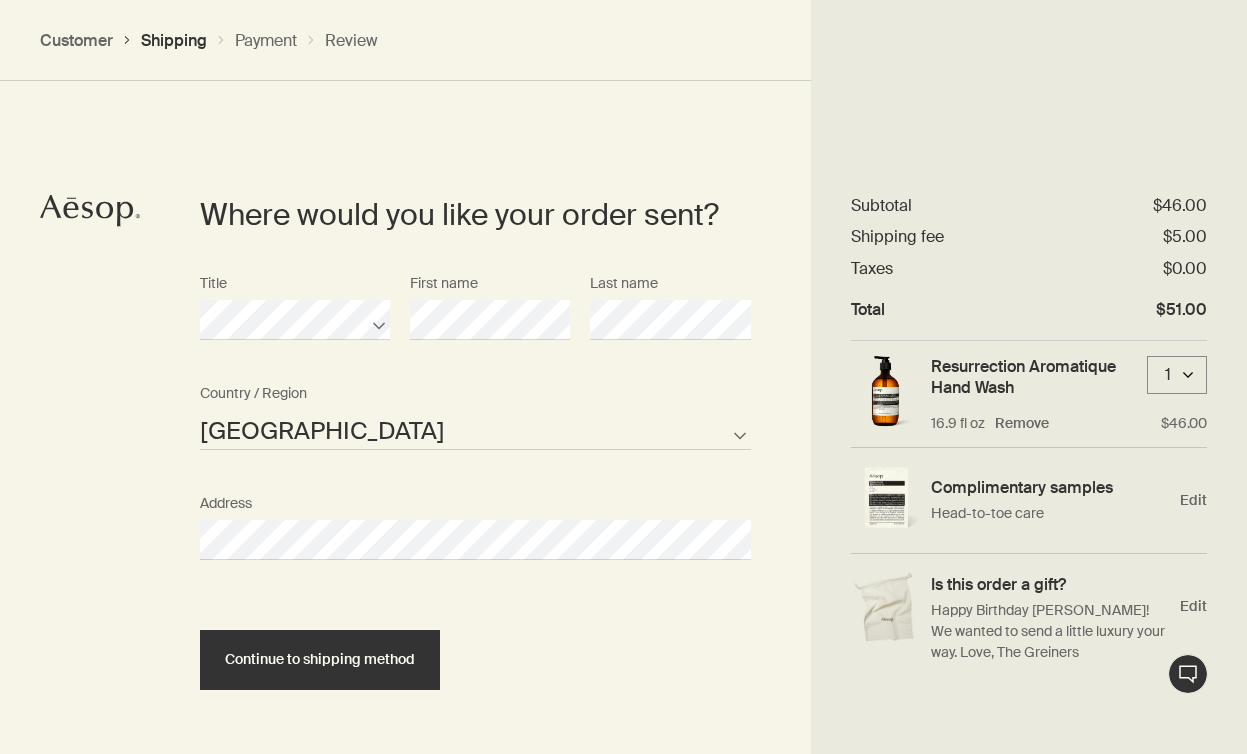 select on "US" 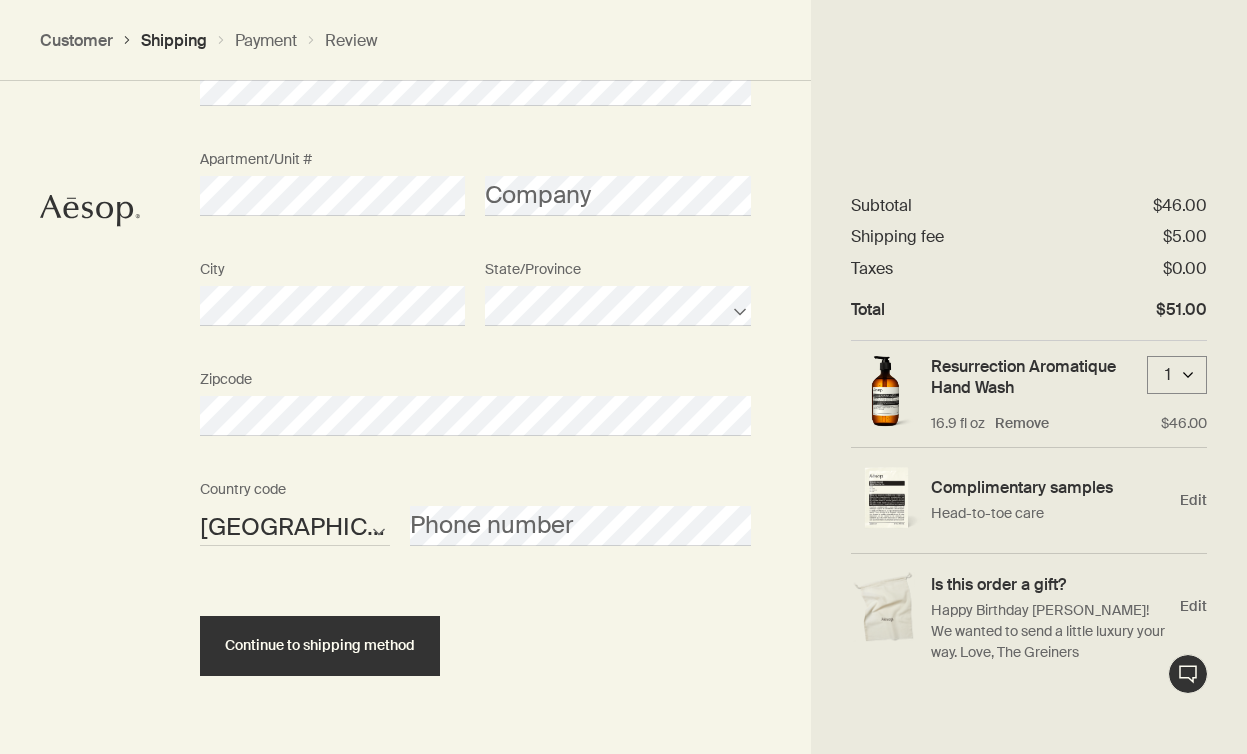 scroll, scrollTop: 1328, scrollLeft: 0, axis: vertical 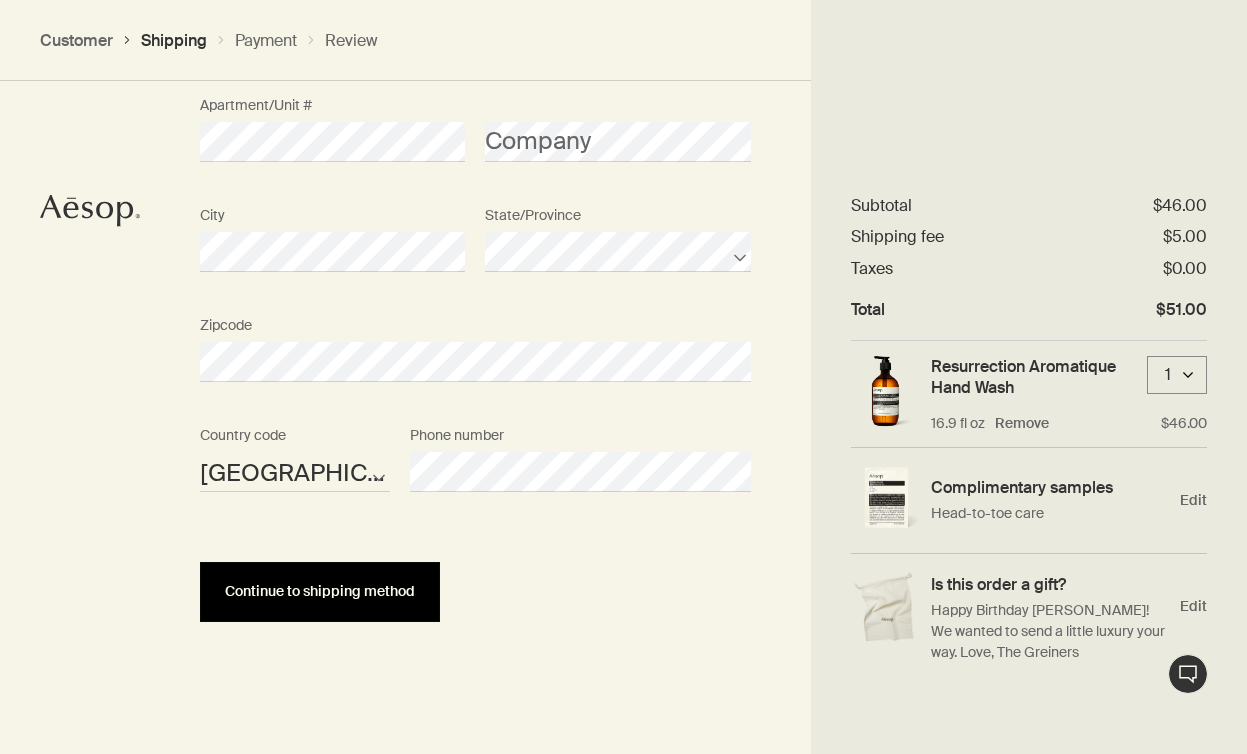 click on "Continue to shipping method" at bounding box center (320, 592) 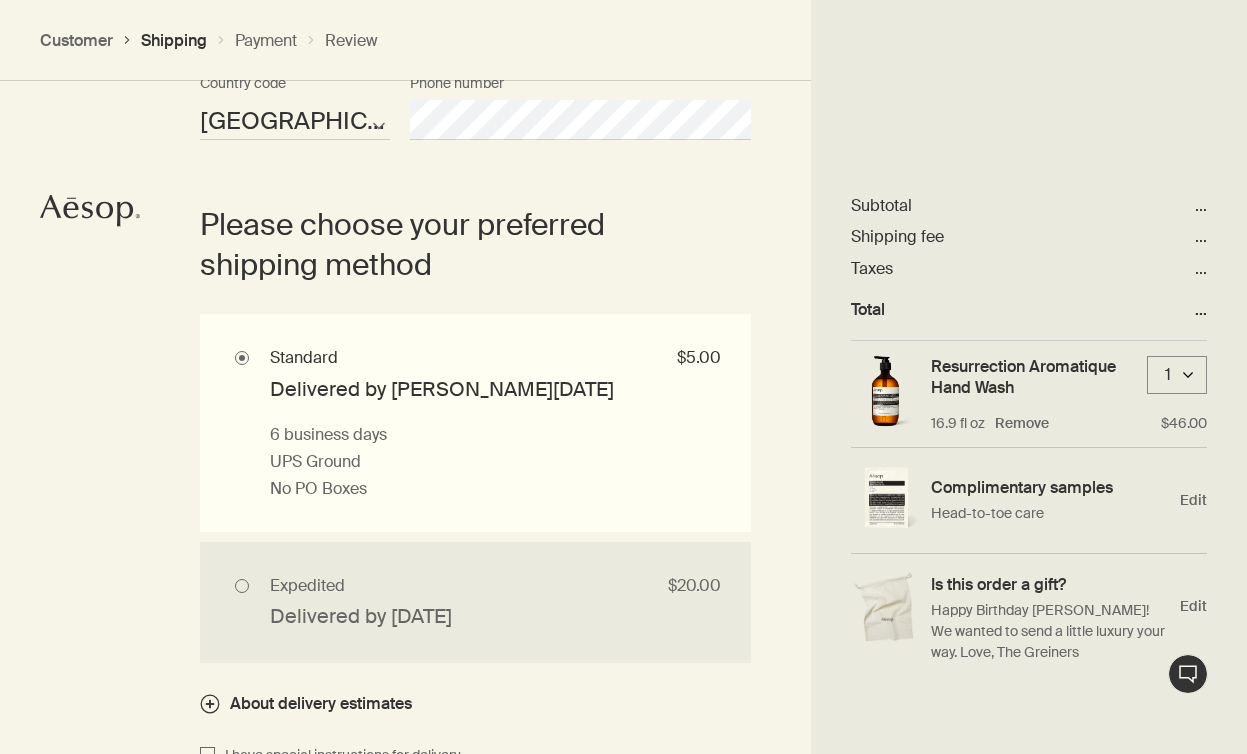 scroll, scrollTop: 1742, scrollLeft: 0, axis: vertical 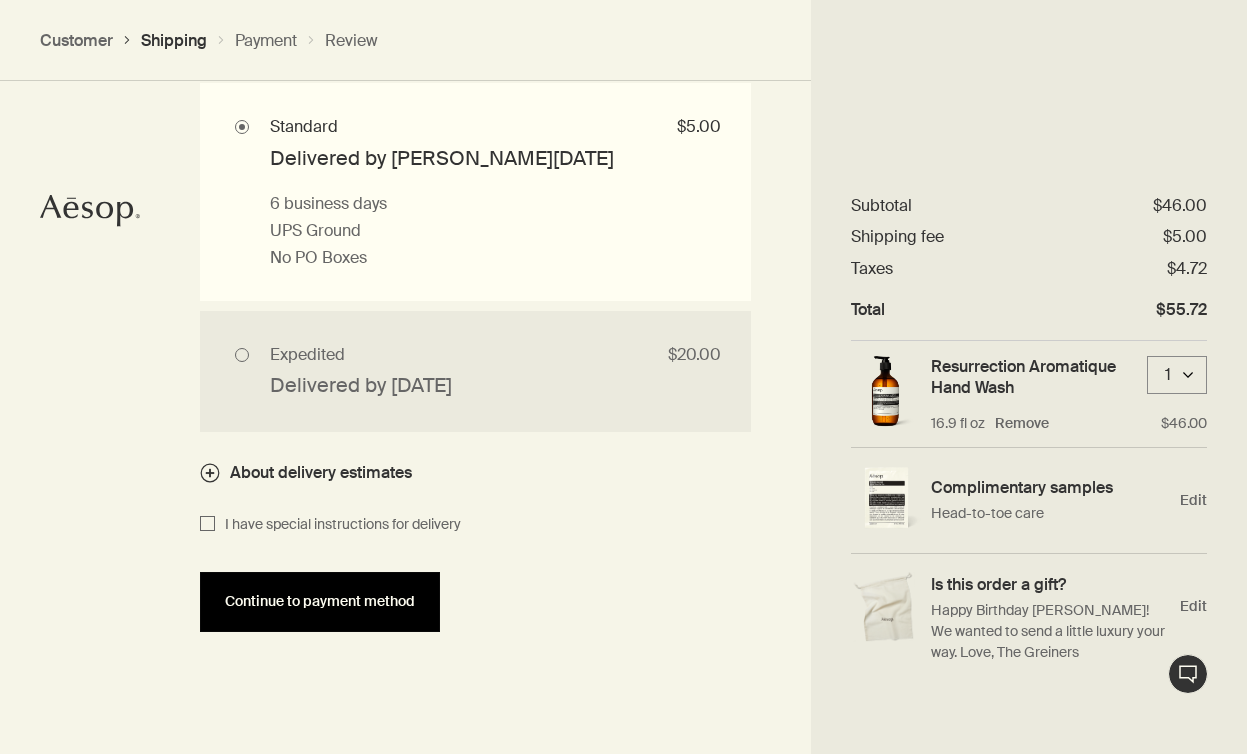 click on "Continue to payment method" at bounding box center [320, 602] 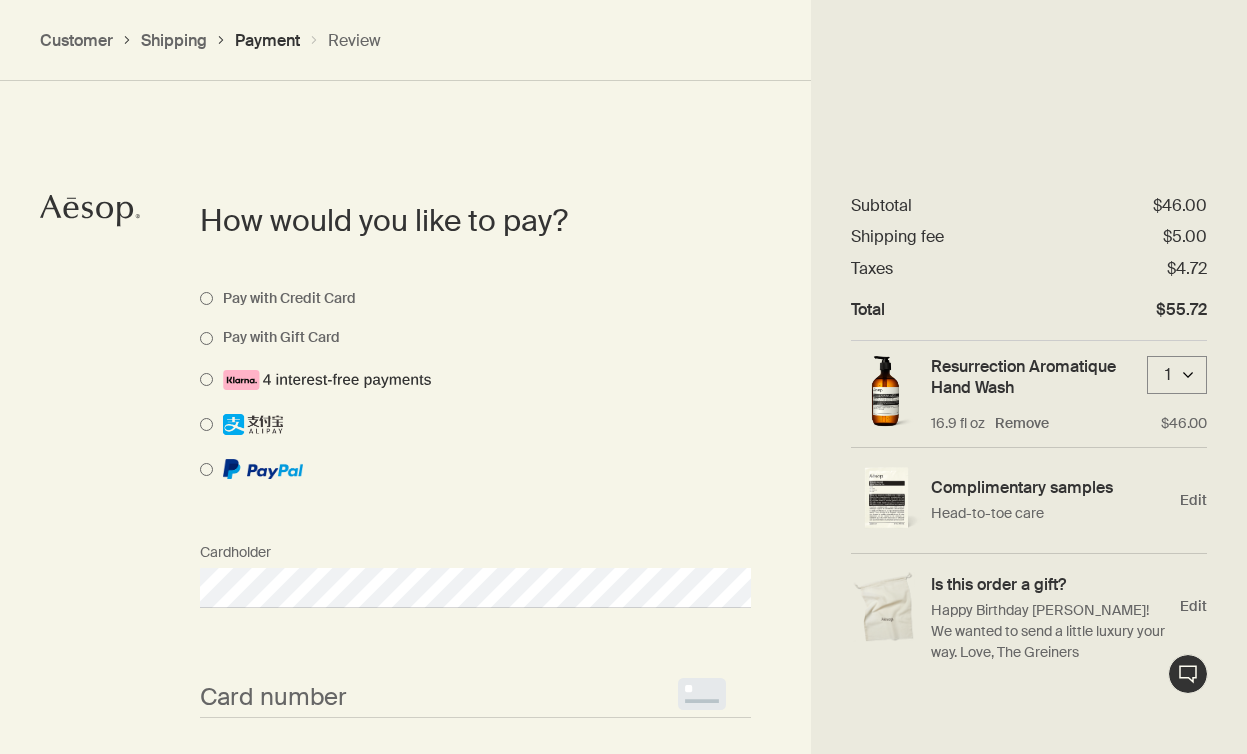 scroll, scrollTop: 1491, scrollLeft: 0, axis: vertical 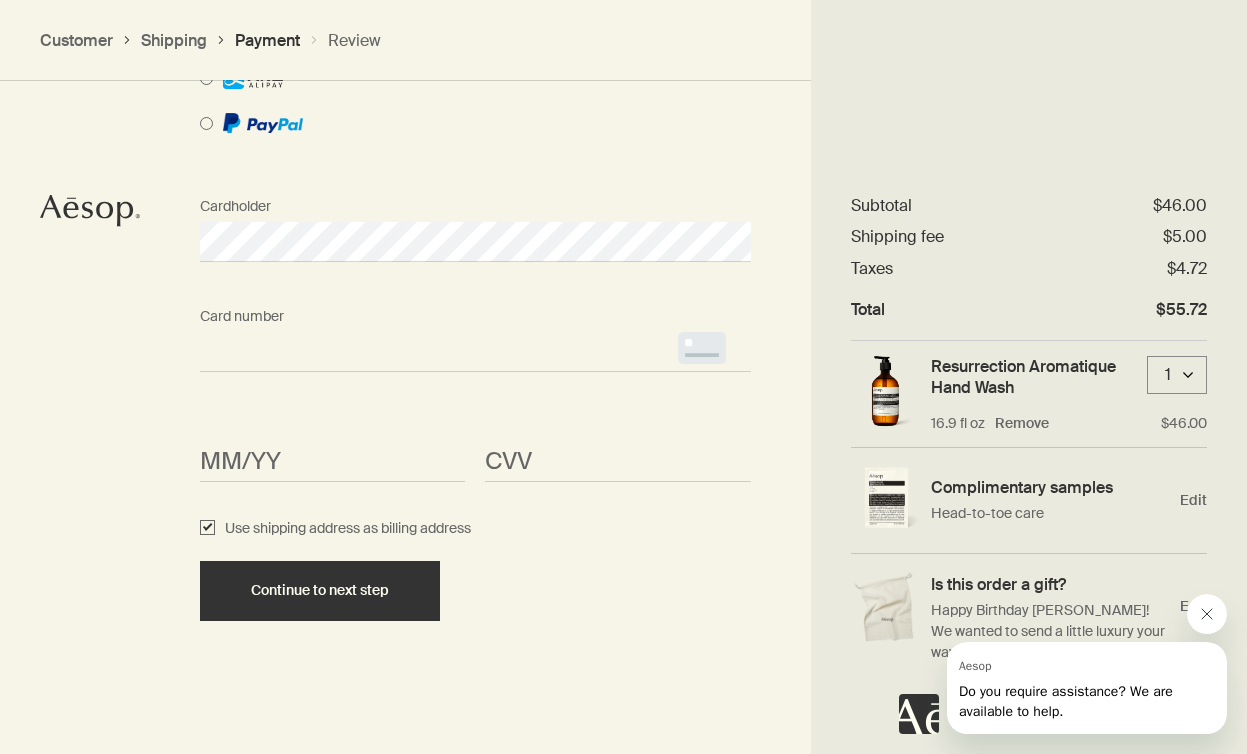 click 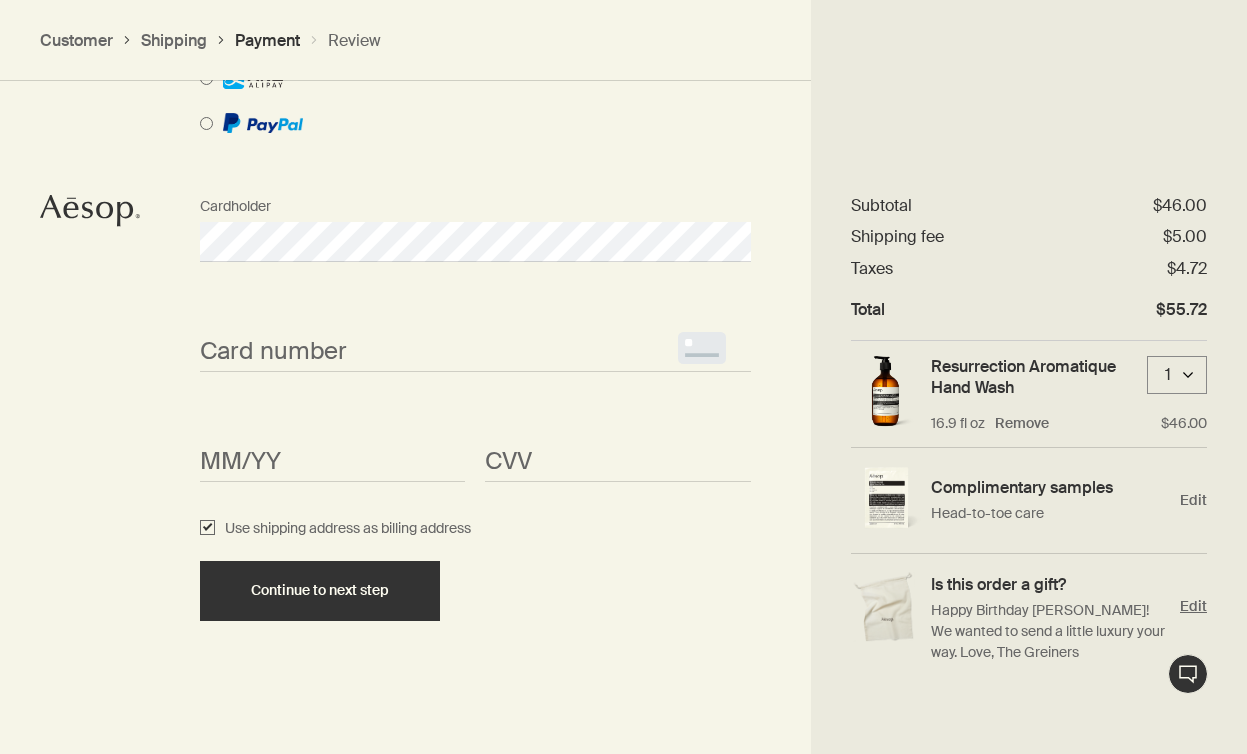 click on "Edit" at bounding box center [1193, 606] 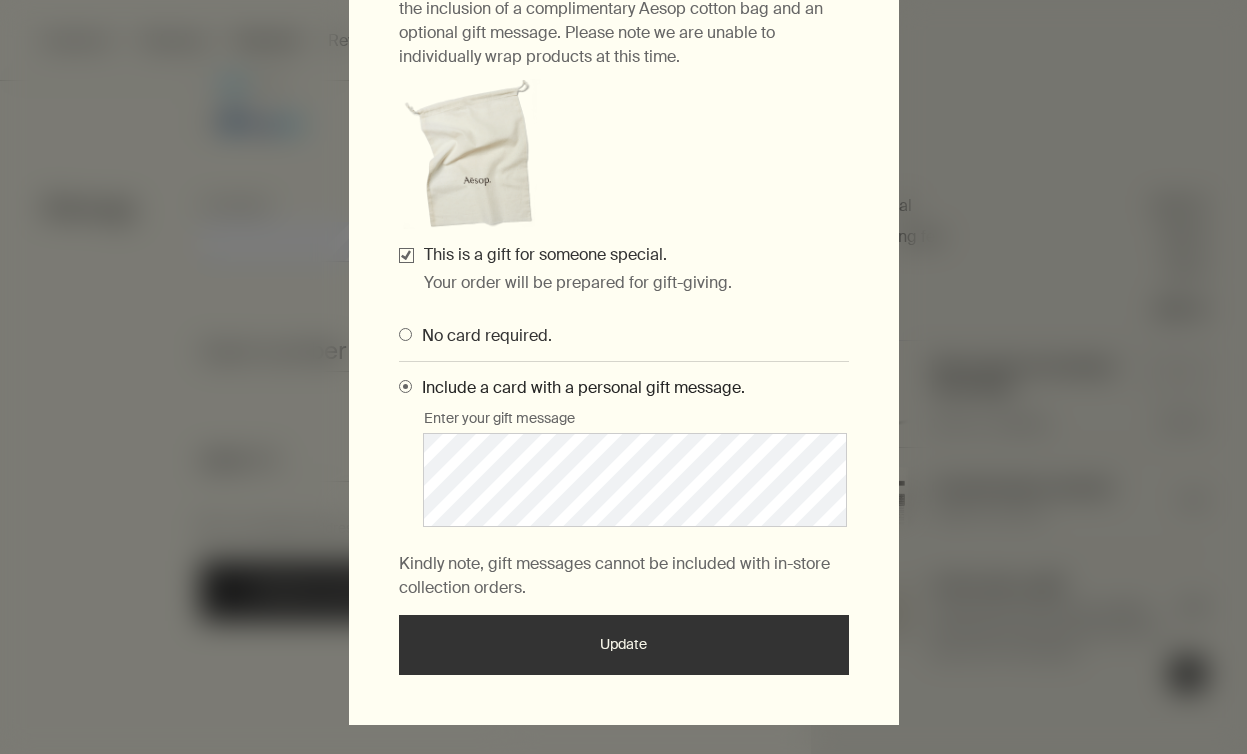 scroll, scrollTop: 217, scrollLeft: 0, axis: vertical 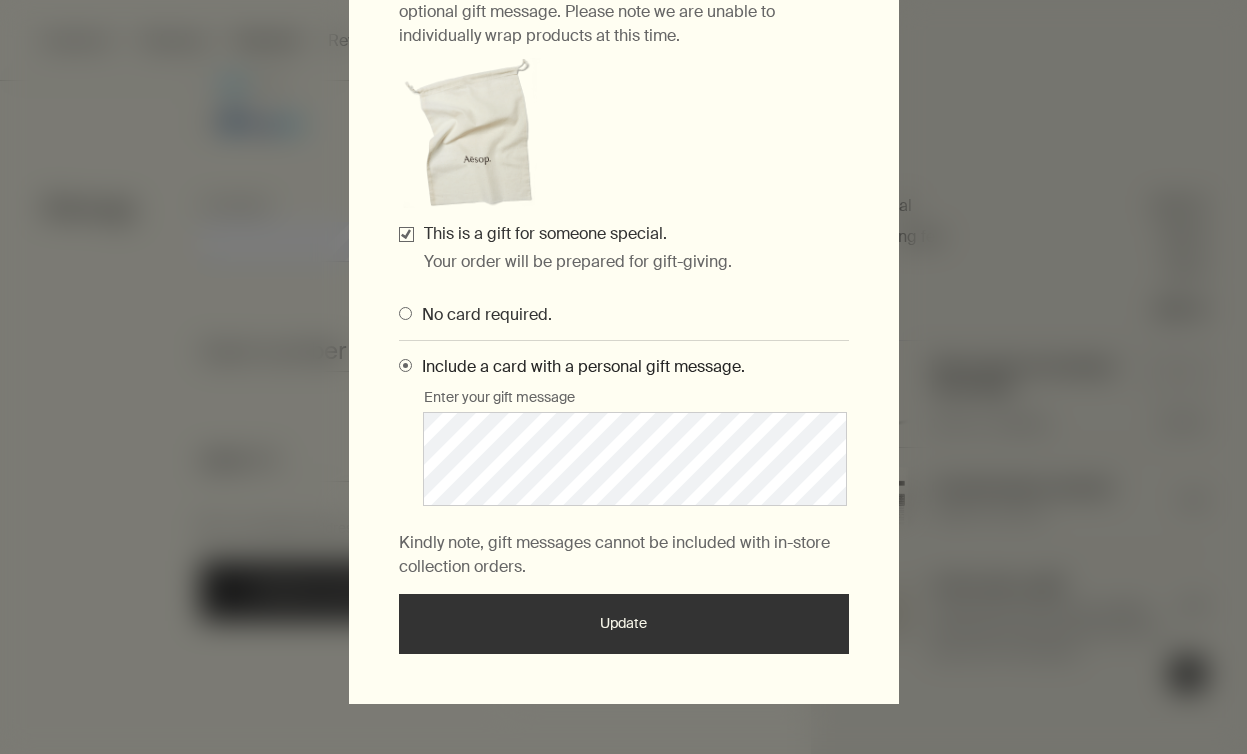 click on "Update" at bounding box center (624, 624) 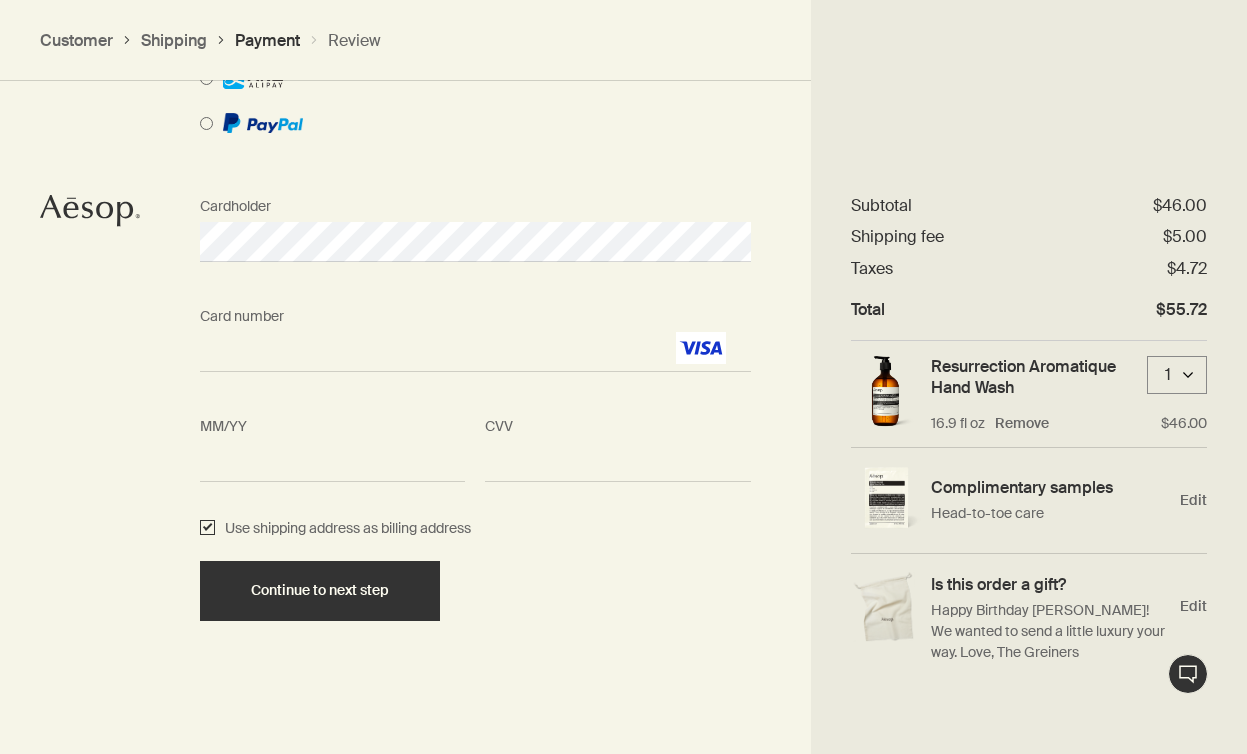click on "Use shipping address as billing address" at bounding box center (207, 529) 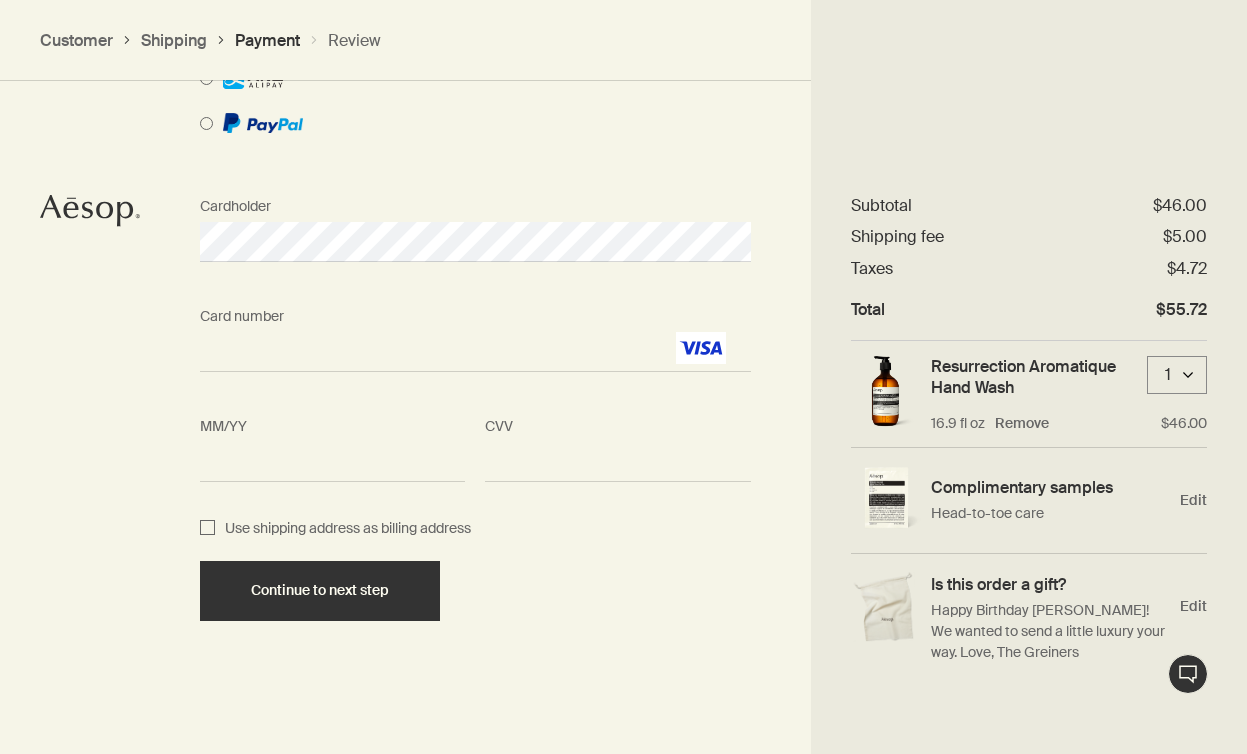checkbox on "false" 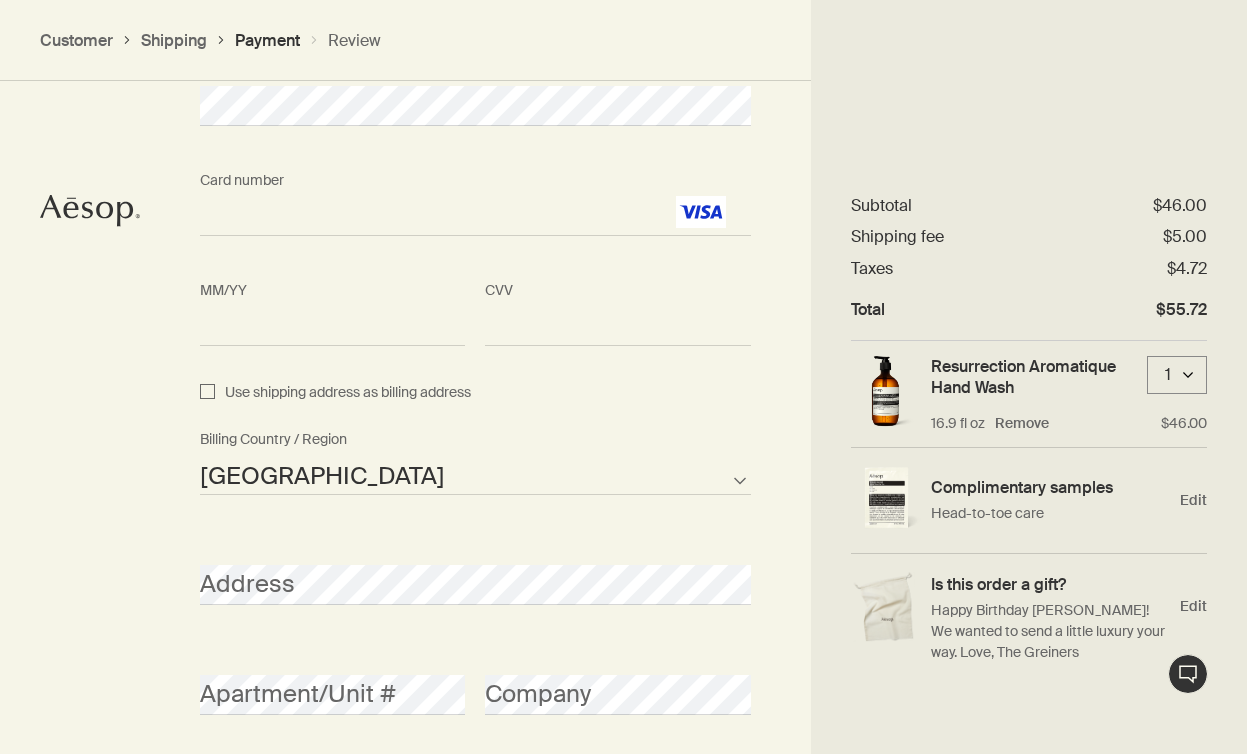 scroll, scrollTop: 1980, scrollLeft: 0, axis: vertical 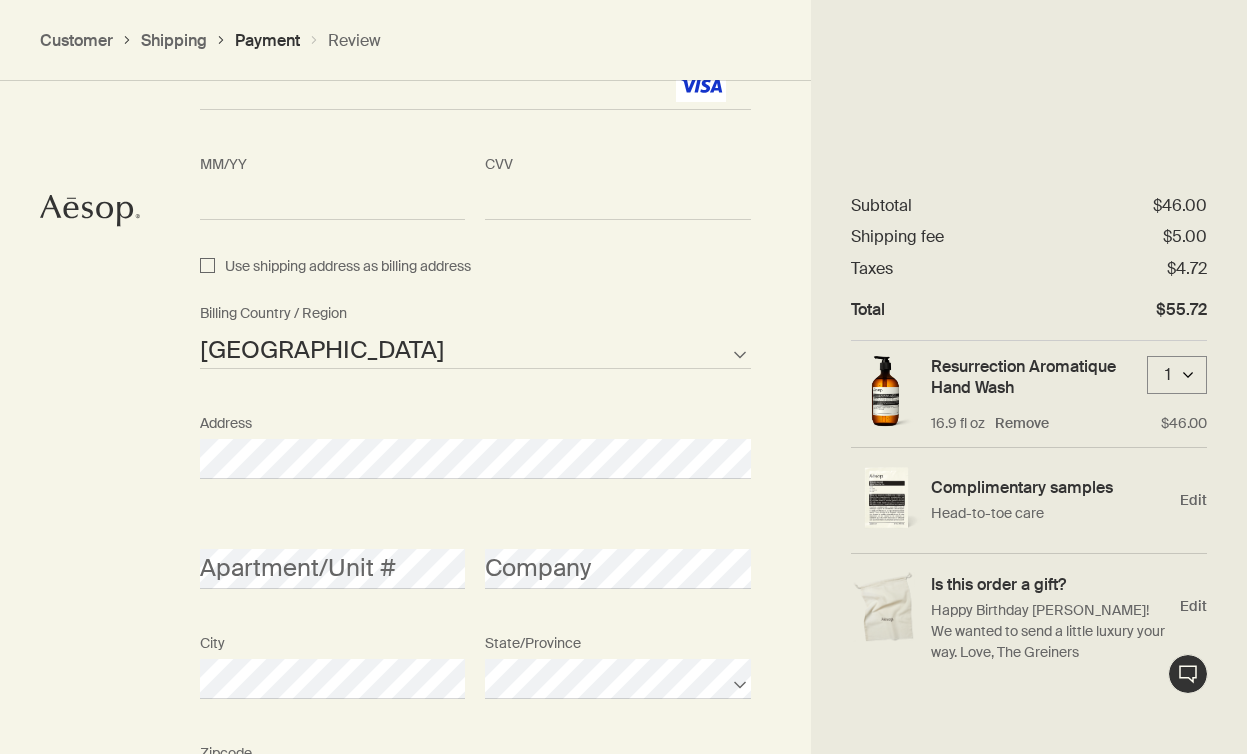 click on "Apartment/Unit # Company" at bounding box center (475, 569) 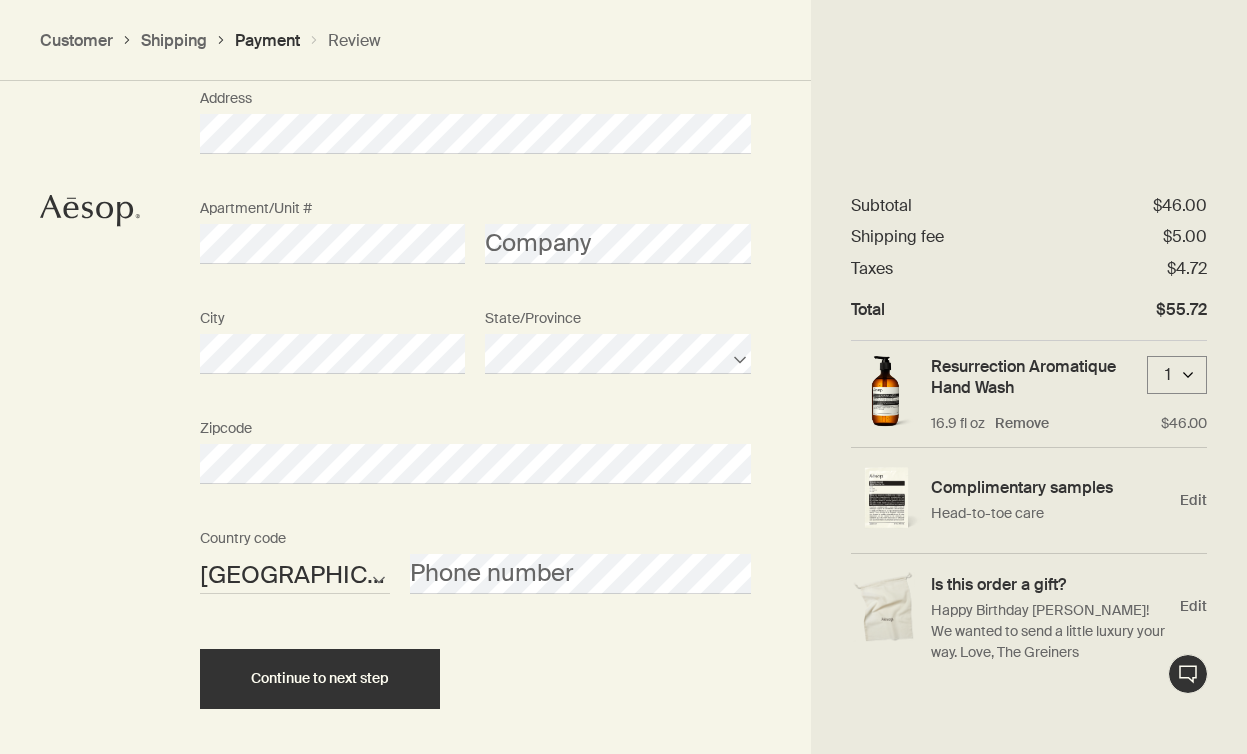 scroll, scrollTop: 2448, scrollLeft: 0, axis: vertical 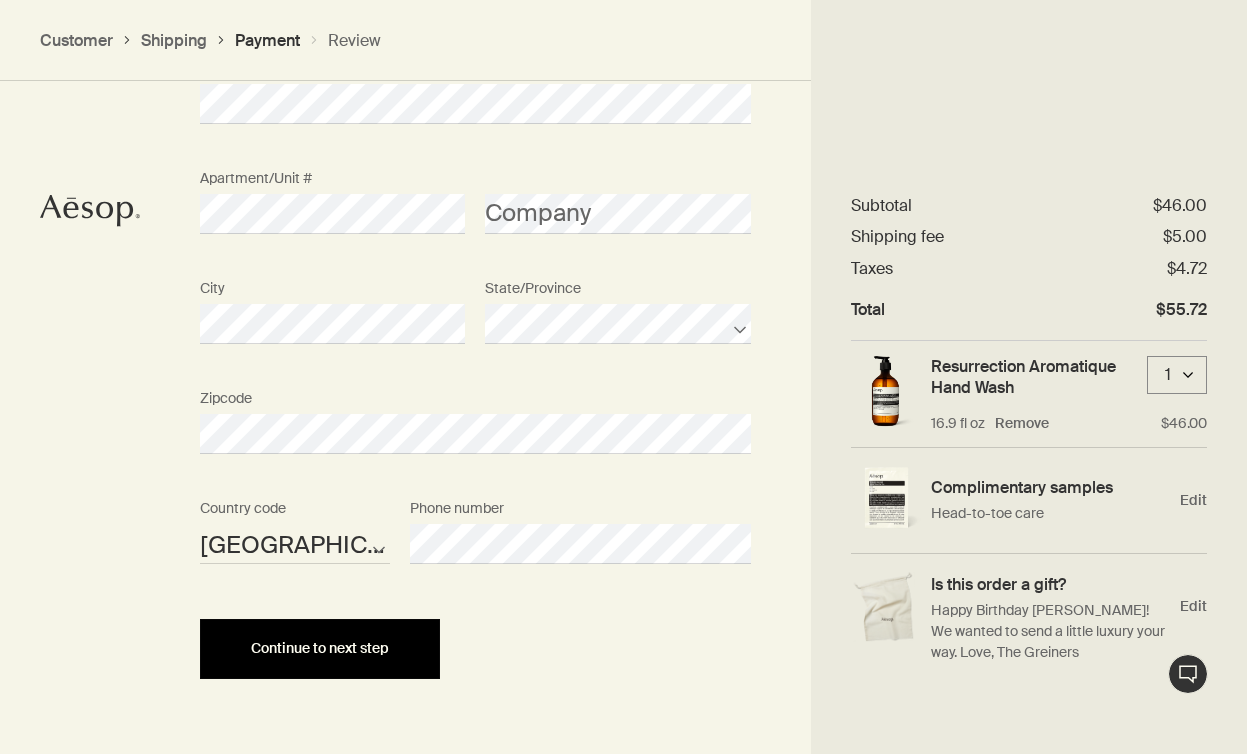 click on "Continue to next step" at bounding box center (320, 649) 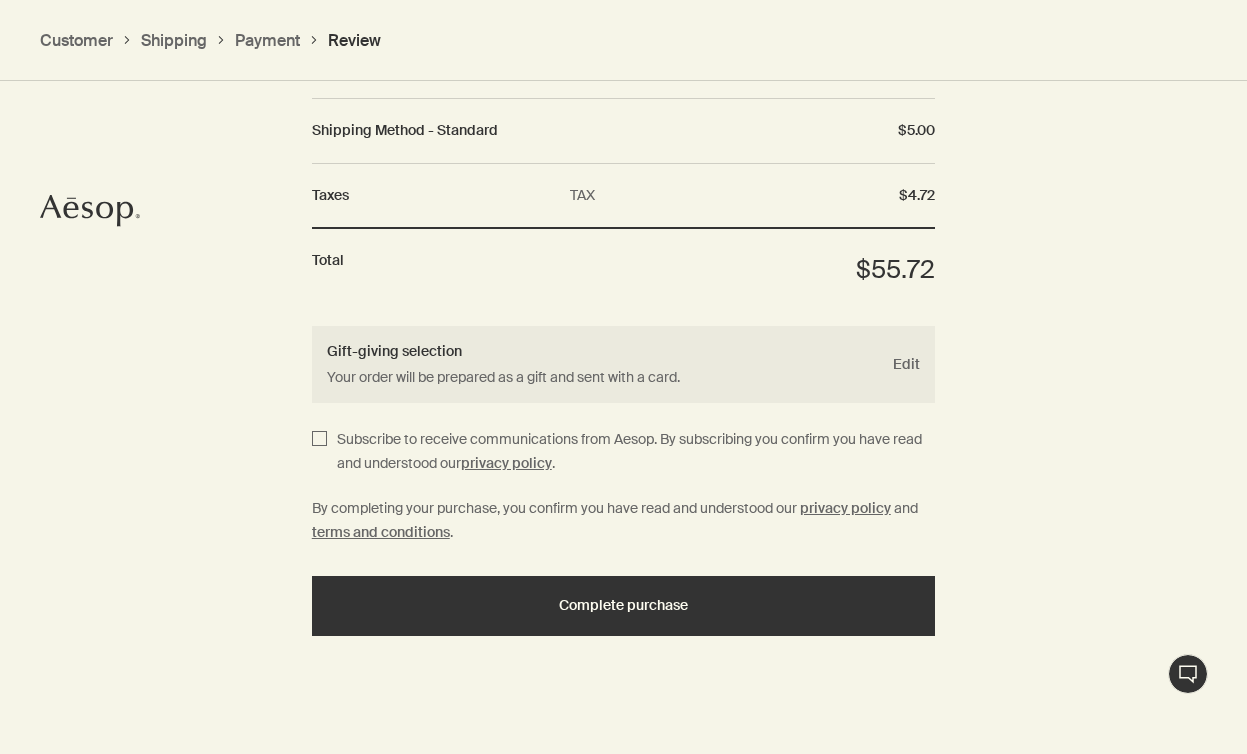 scroll, scrollTop: 2550, scrollLeft: 0, axis: vertical 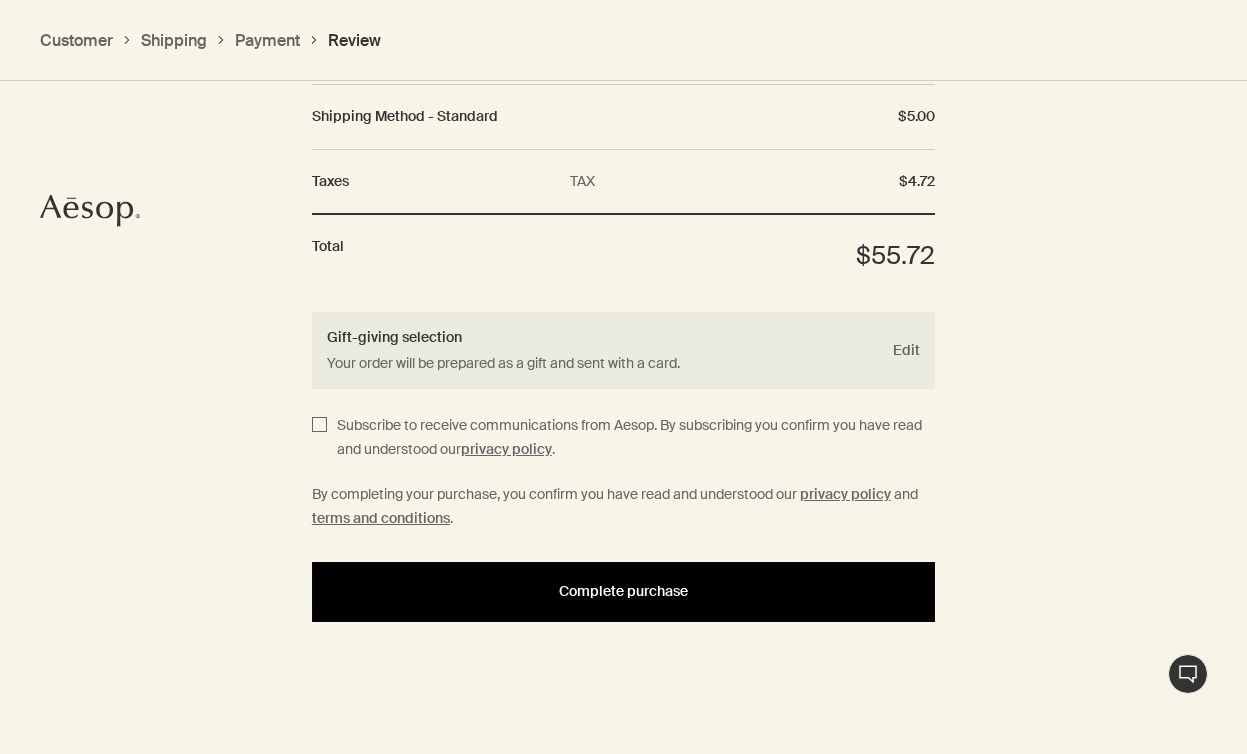 click on "Complete purchase" at bounding box center (624, 592) 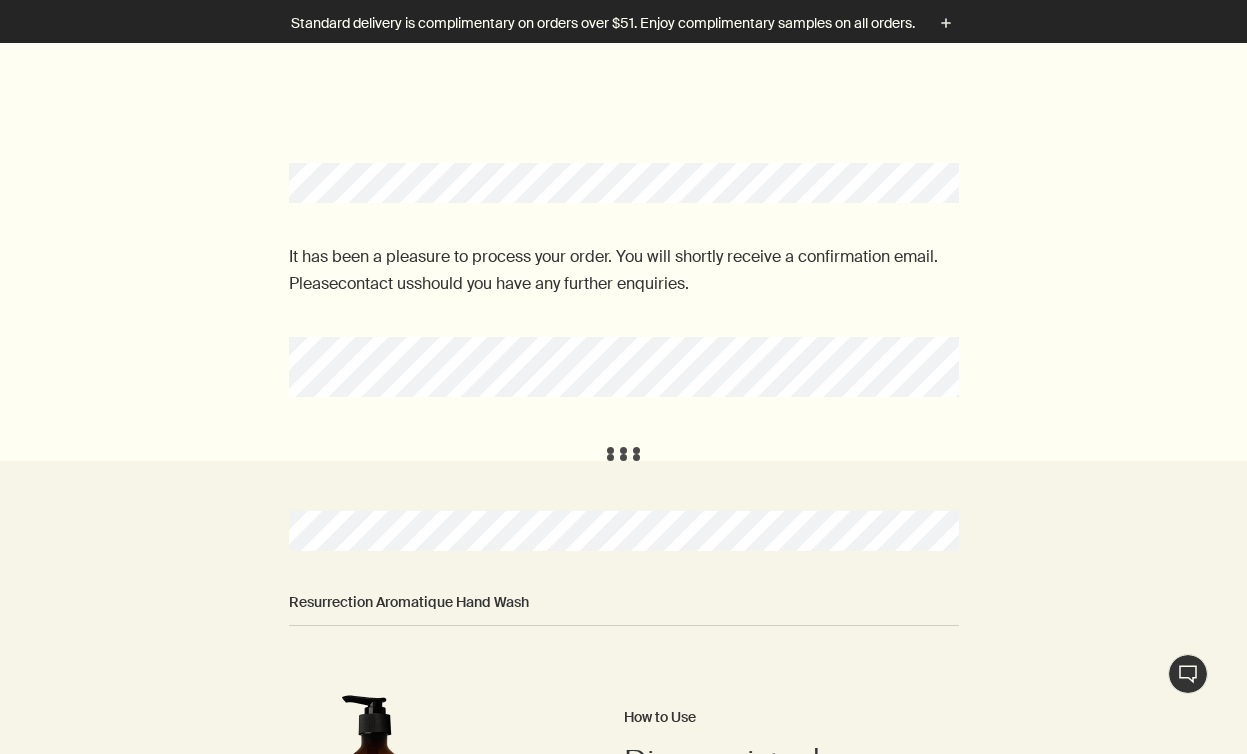 scroll, scrollTop: 0, scrollLeft: 0, axis: both 